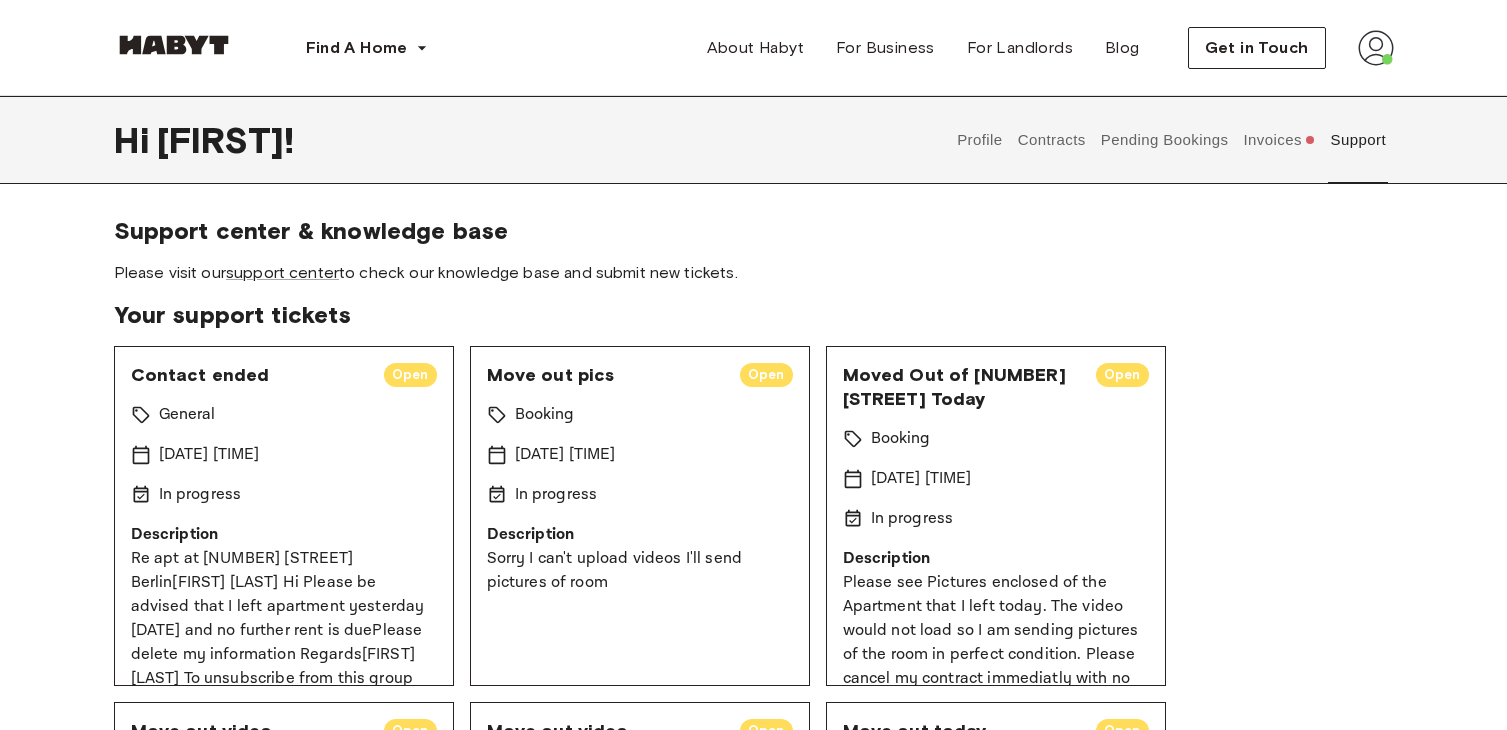 scroll, scrollTop: 0, scrollLeft: 0, axis: both 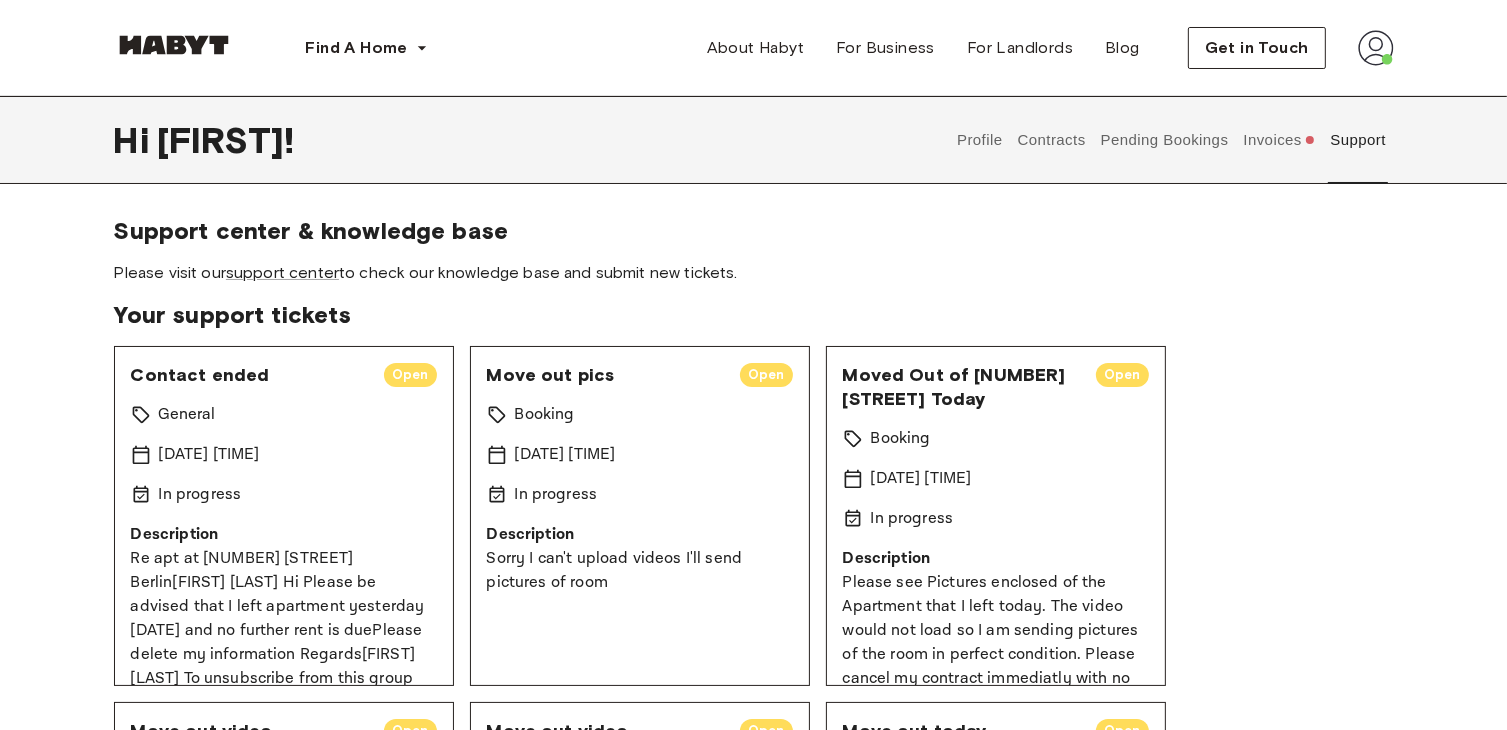 click on "Contact ended Open General [DATE] [TIME]  In progress Description Re apt at [NUMBER] [STREET] Berlin[FIRST] [LAST]
Hi Please be advised that I left apartment yesterday [DATE] and no further rent is duePlease delete my information Regards[FIRST] [LAST]
To unsubscribe from this group and stop receiving emails from it, send an email to support+unsubscribe@habyt.com. Move out pics Open Booking [DATE] [TIME]  In progress Description Sorry I can't upload  videos I'll send pictures of room Moved Out of [NUMBER] [STREET] Today Open Booking [DATE] [TIME]  In progress Description Please see Pictures enclosed of the Apartment that I left today. The video would not load so I am sending pictures of the room in perfect condition. Please cancel my contract immediatly with no further monies taken and refund me any refunds to my bank Kindest Regards [FIRST] [LAST] Move out video Open Booking [DATE] [TIME]  In progress Description Will send pictures of room as video will not load Move out video Open" at bounding box center (754, 1940) 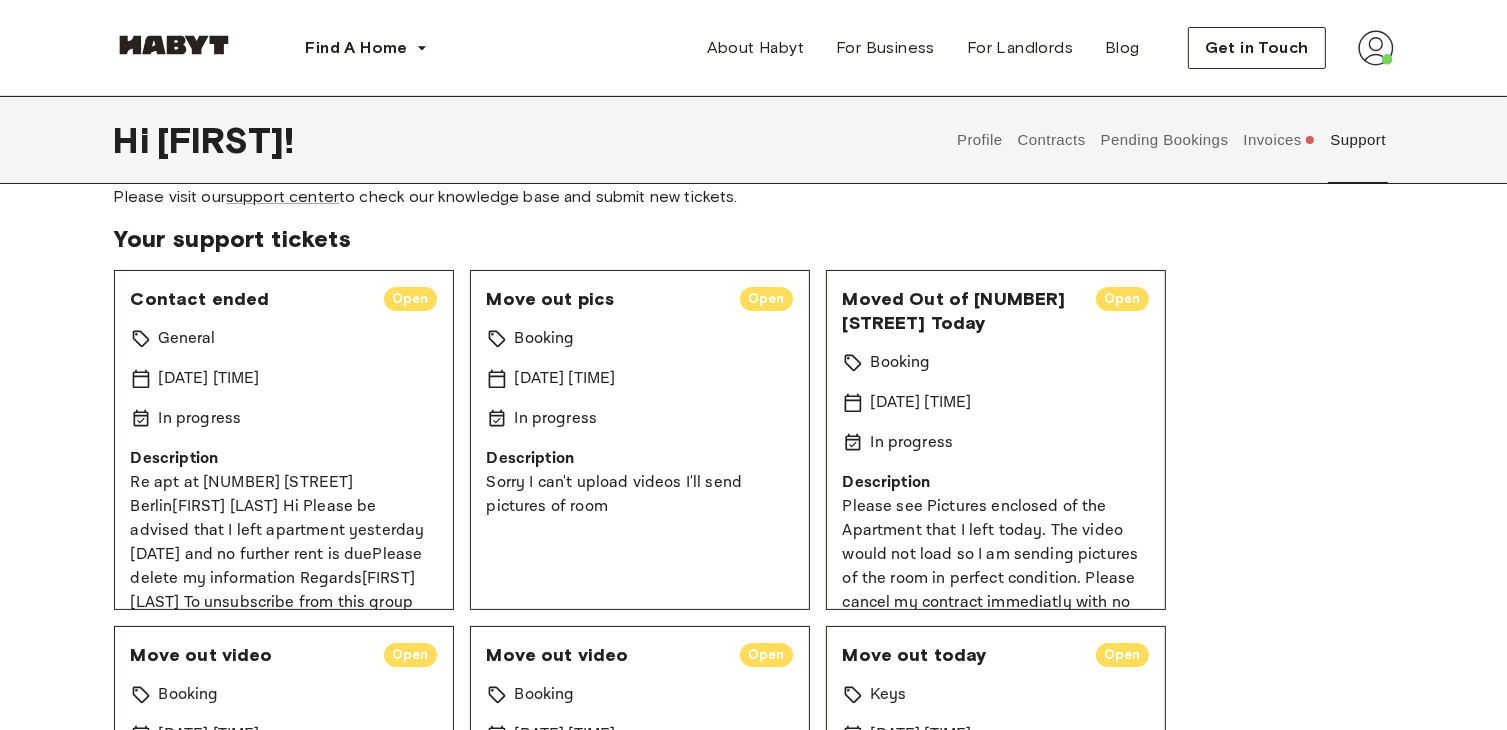 scroll, scrollTop: 0, scrollLeft: 0, axis: both 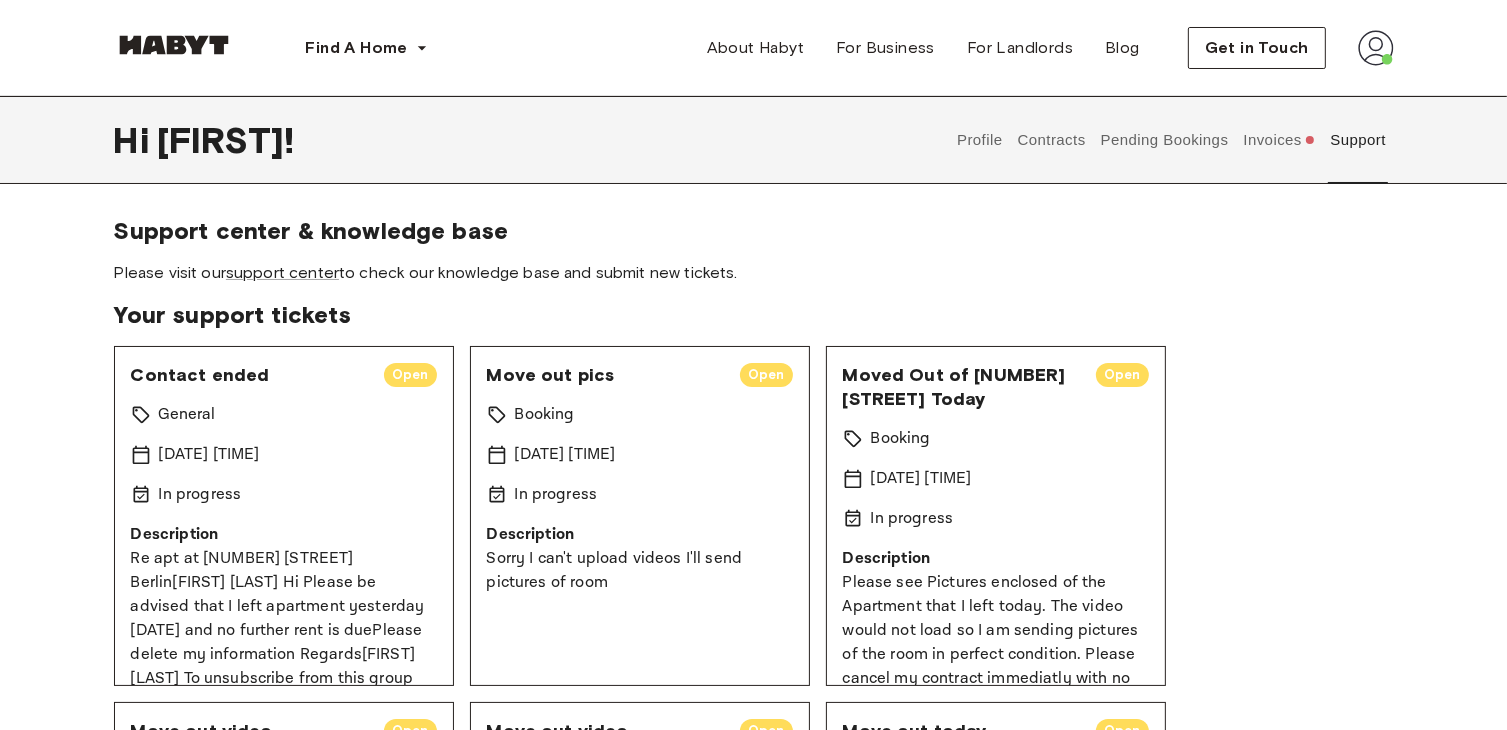 click on "Invoices" at bounding box center (1279, 140) 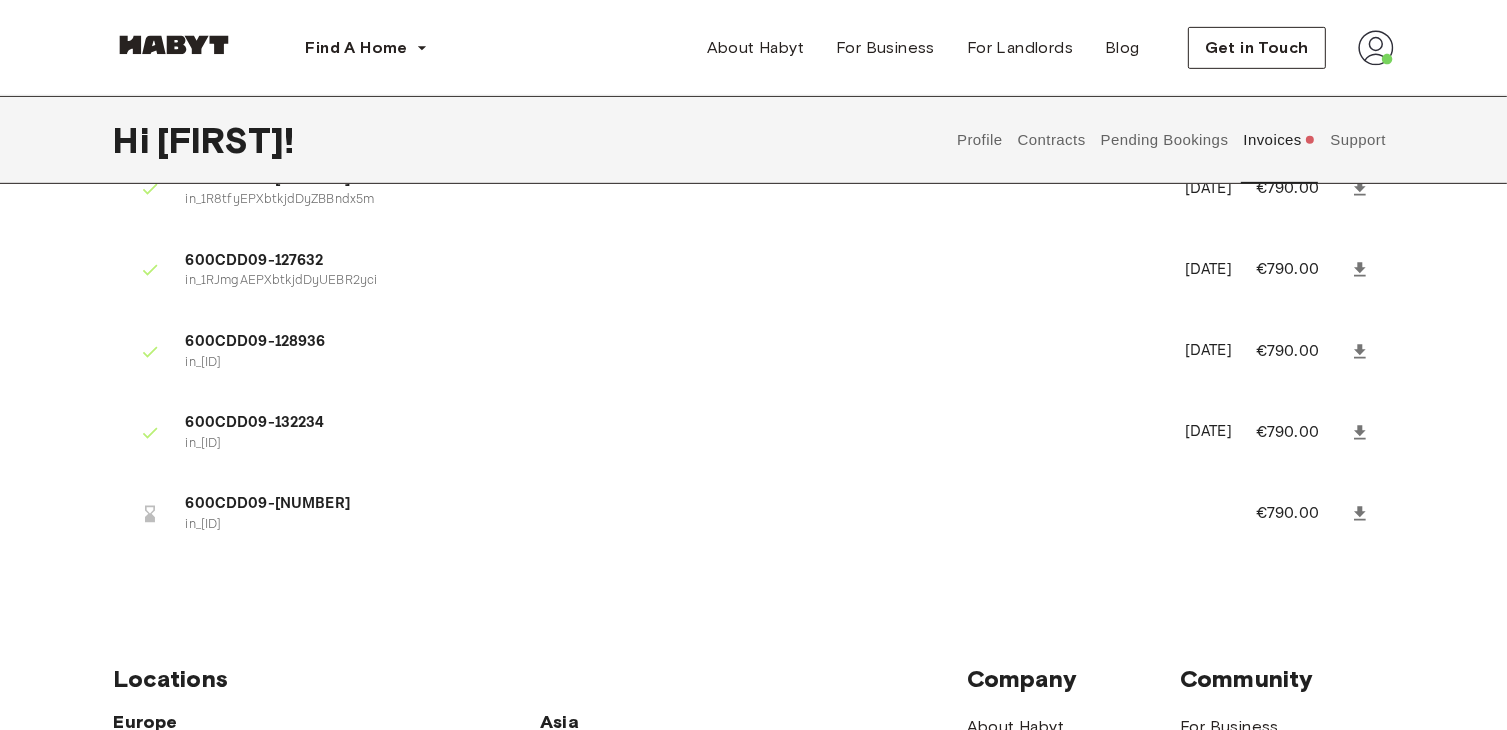 scroll, scrollTop: 1008, scrollLeft: 0, axis: vertical 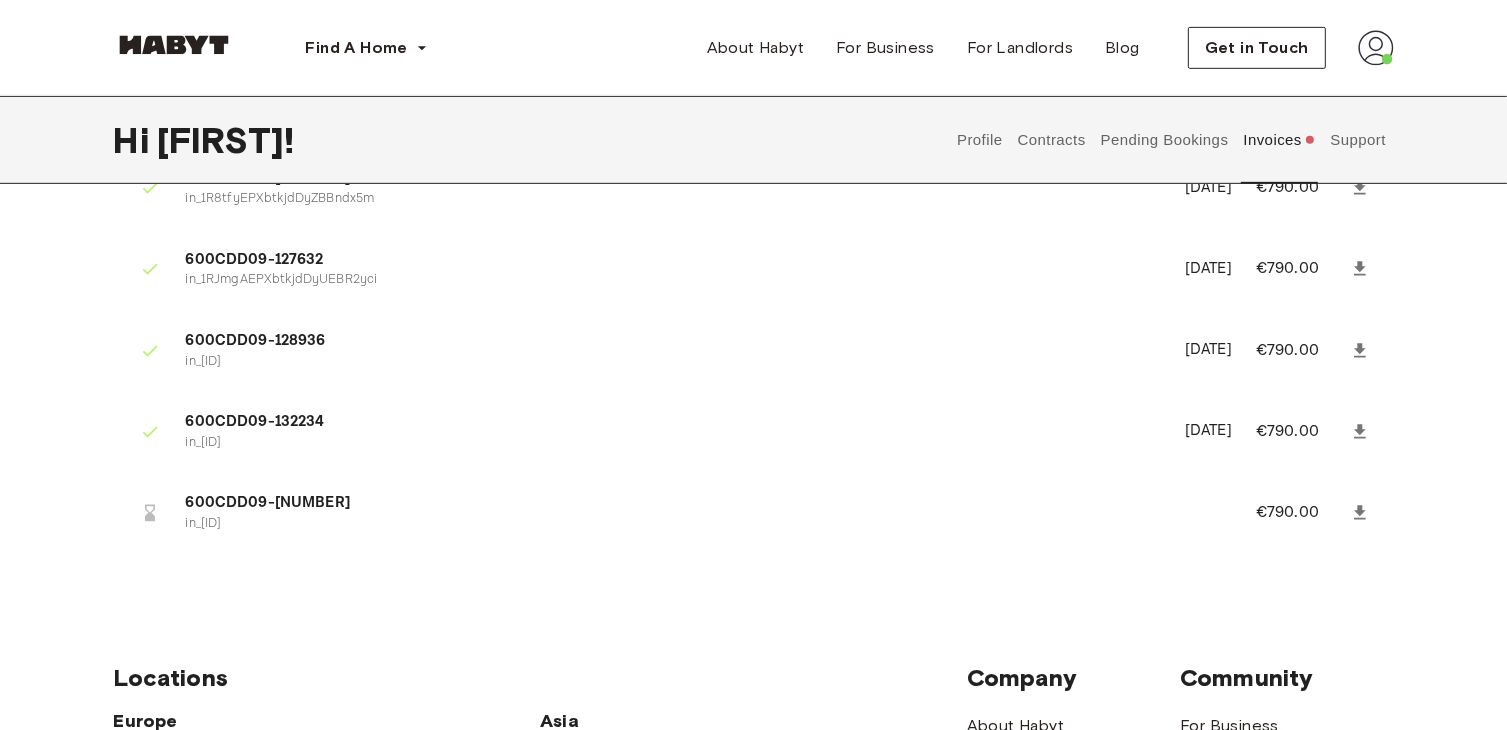 click 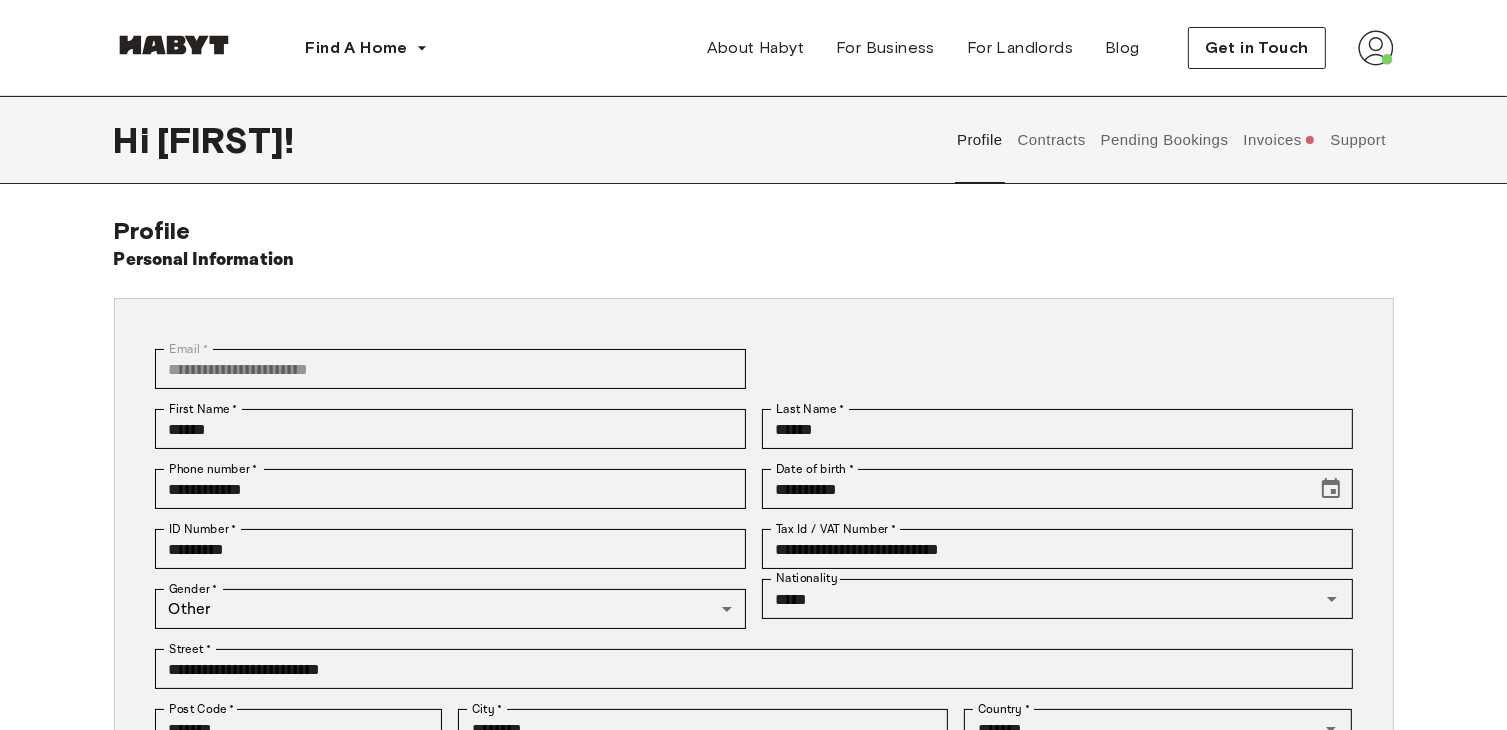 scroll, scrollTop: 0, scrollLeft: 0, axis: both 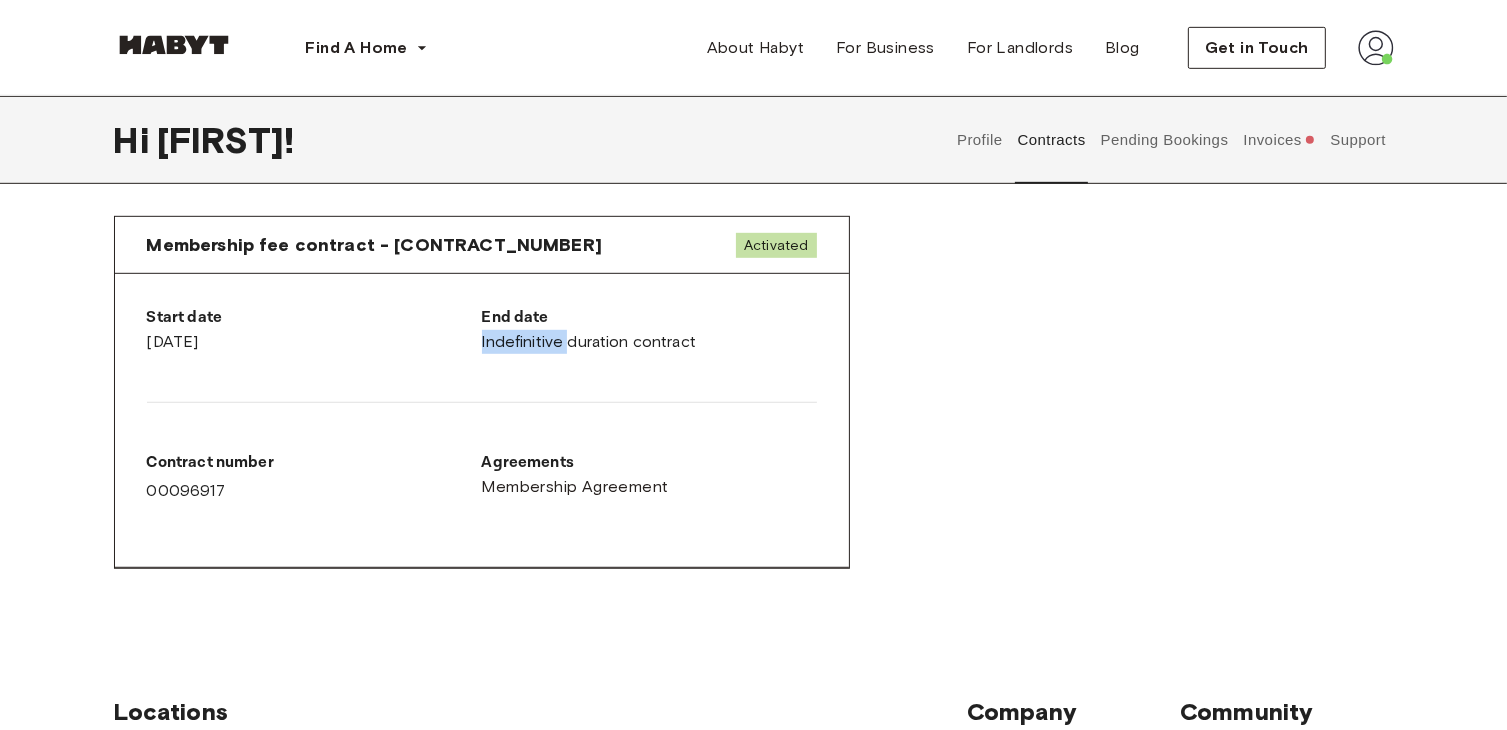 drag, startPoint x: 577, startPoint y: 367, endPoint x: 590, endPoint y: 413, distance: 47.801674 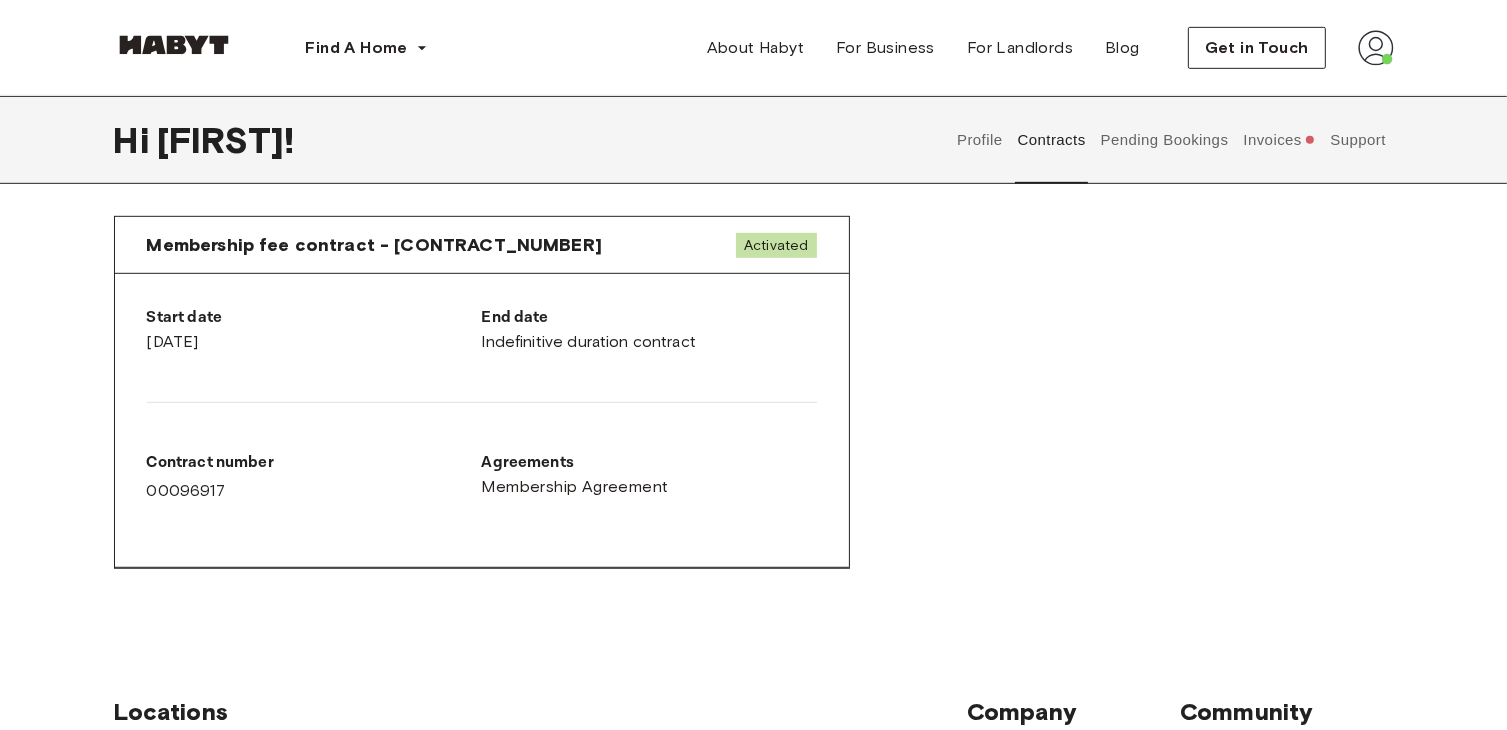 scroll, scrollTop: 863, scrollLeft: 0, axis: vertical 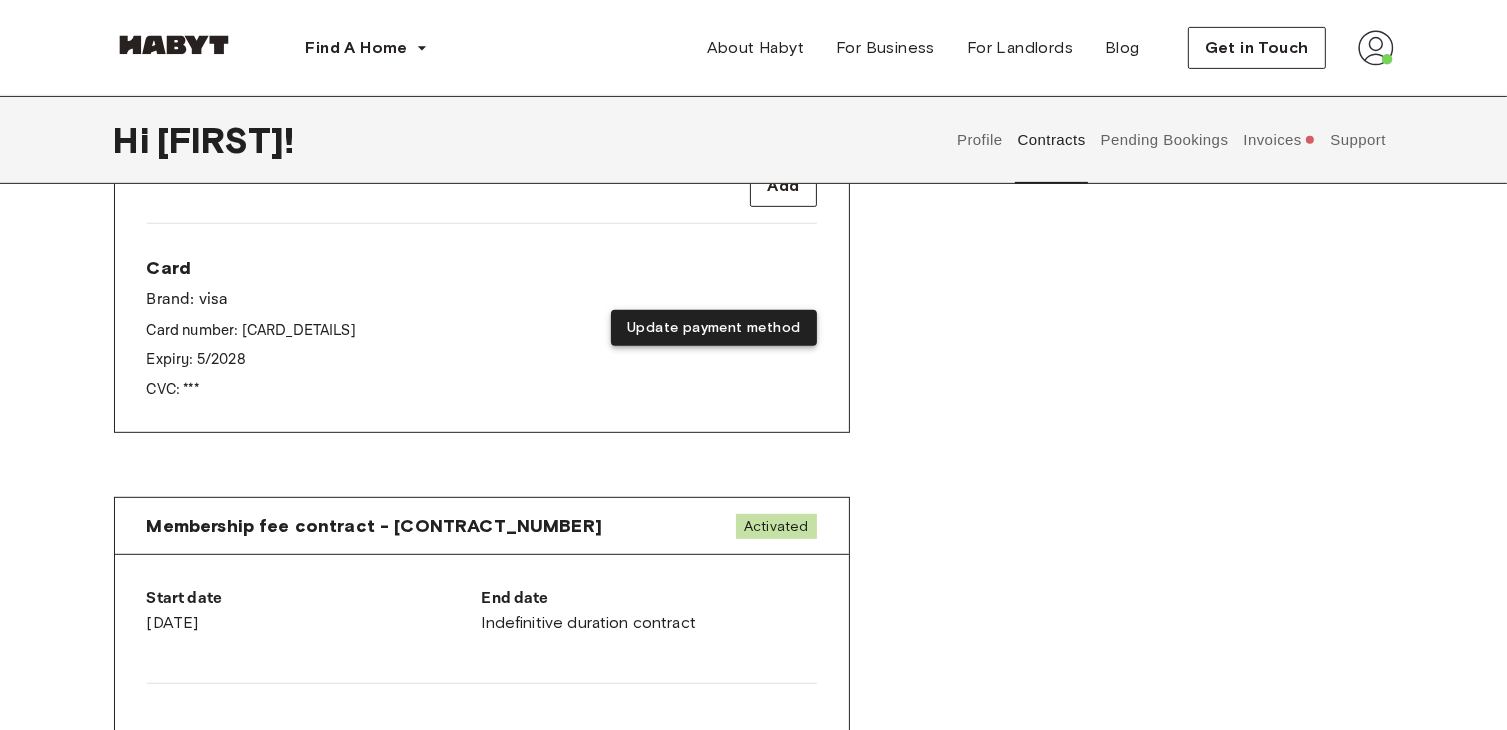 click on "Update payment method" at bounding box center [713, 328] 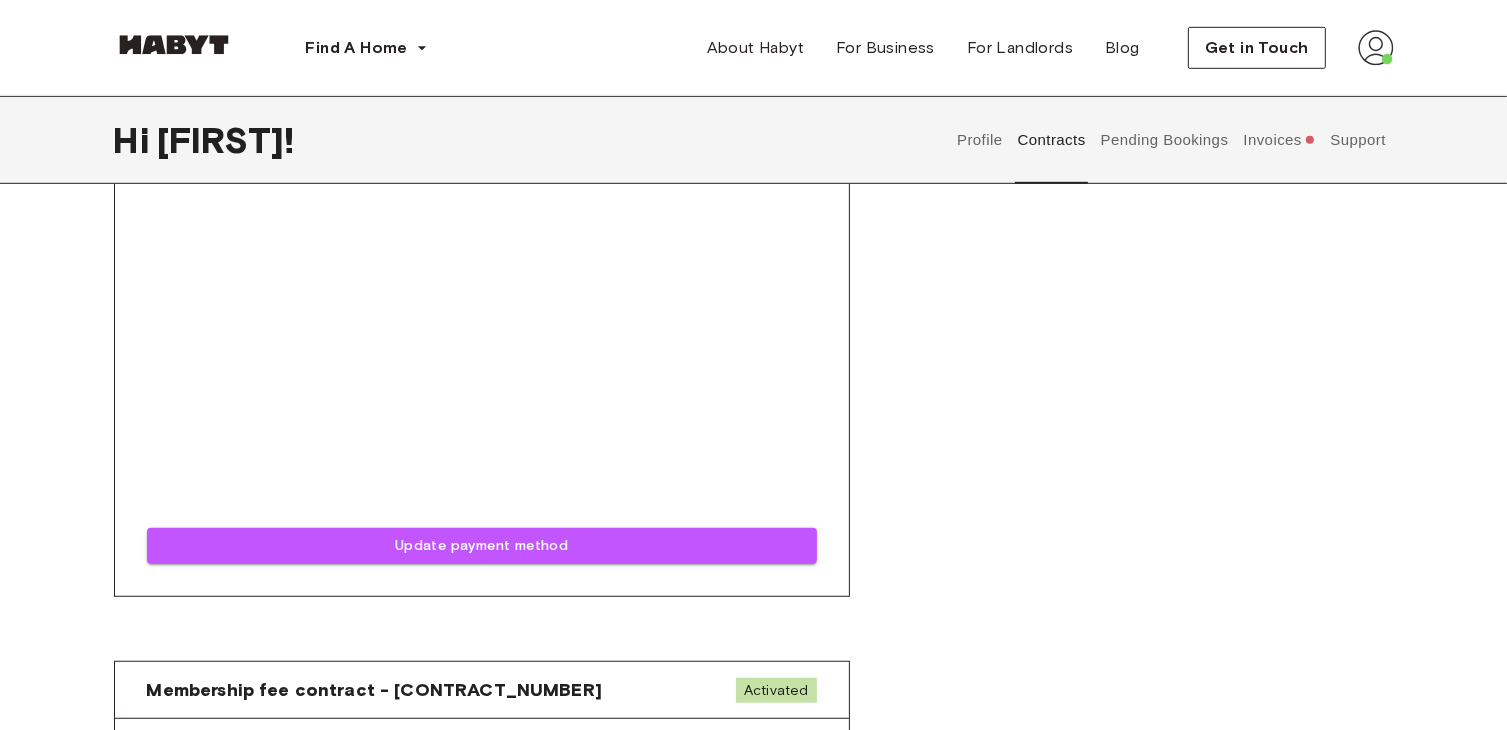 scroll, scrollTop: 1235, scrollLeft: 0, axis: vertical 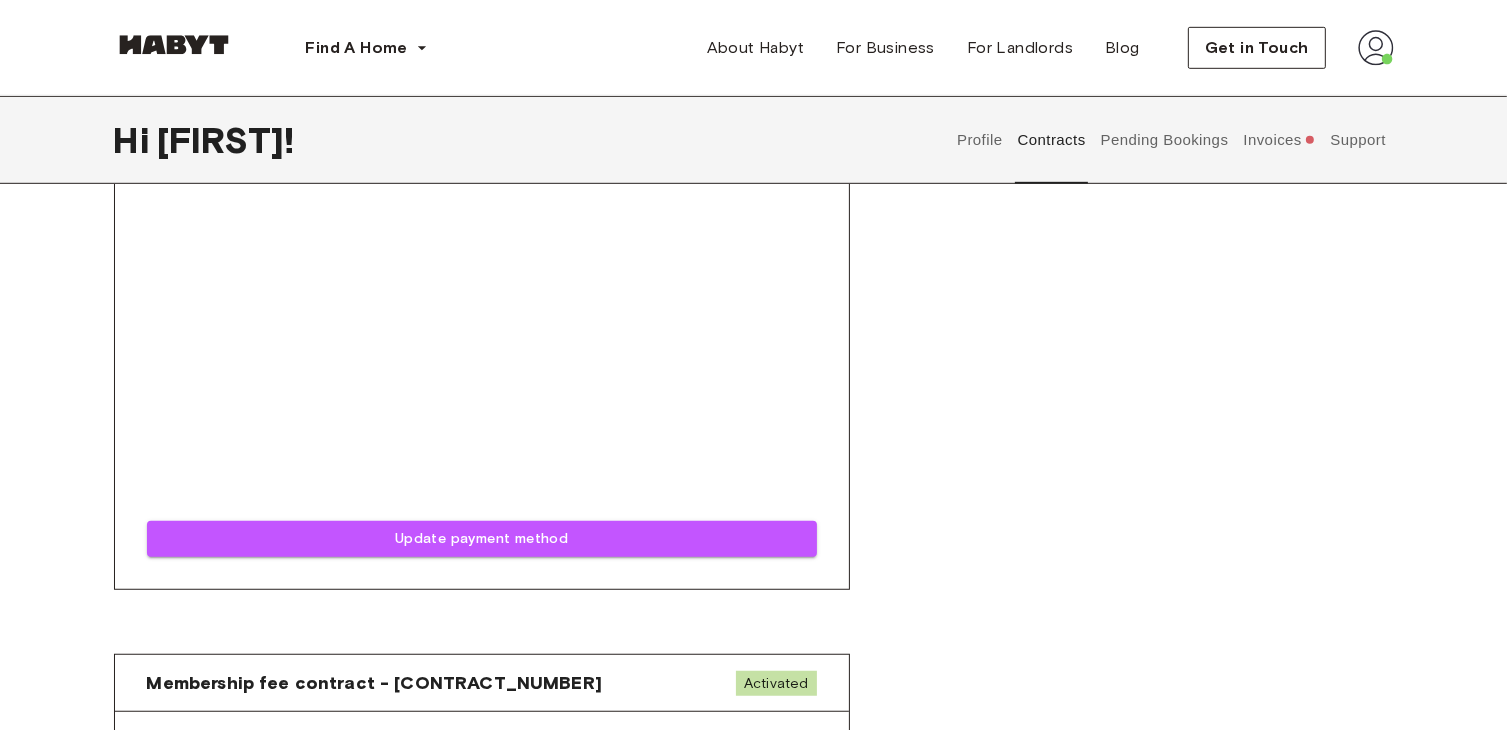 click on "Rent contract - [CONTRACT_NUMBER] Activated ▲ ▲ Your Stay BERLIN , Mitte [STREET] [NUMBER] See Listing Start date [DATE] End date [DATE] Contract number [CONTRACT_NUMBER] Ref. number [REF_NUMBER] Agreements German Rental Agreement We are reviewing your request to end your contract. Requested on:  [DATE] Bank details Add Card Brand:    visa Card number:    [CARD_DETAILS] Expiry:    [DATE] CVC:    *** Update payment method Update payment method" at bounding box center (754, -176) 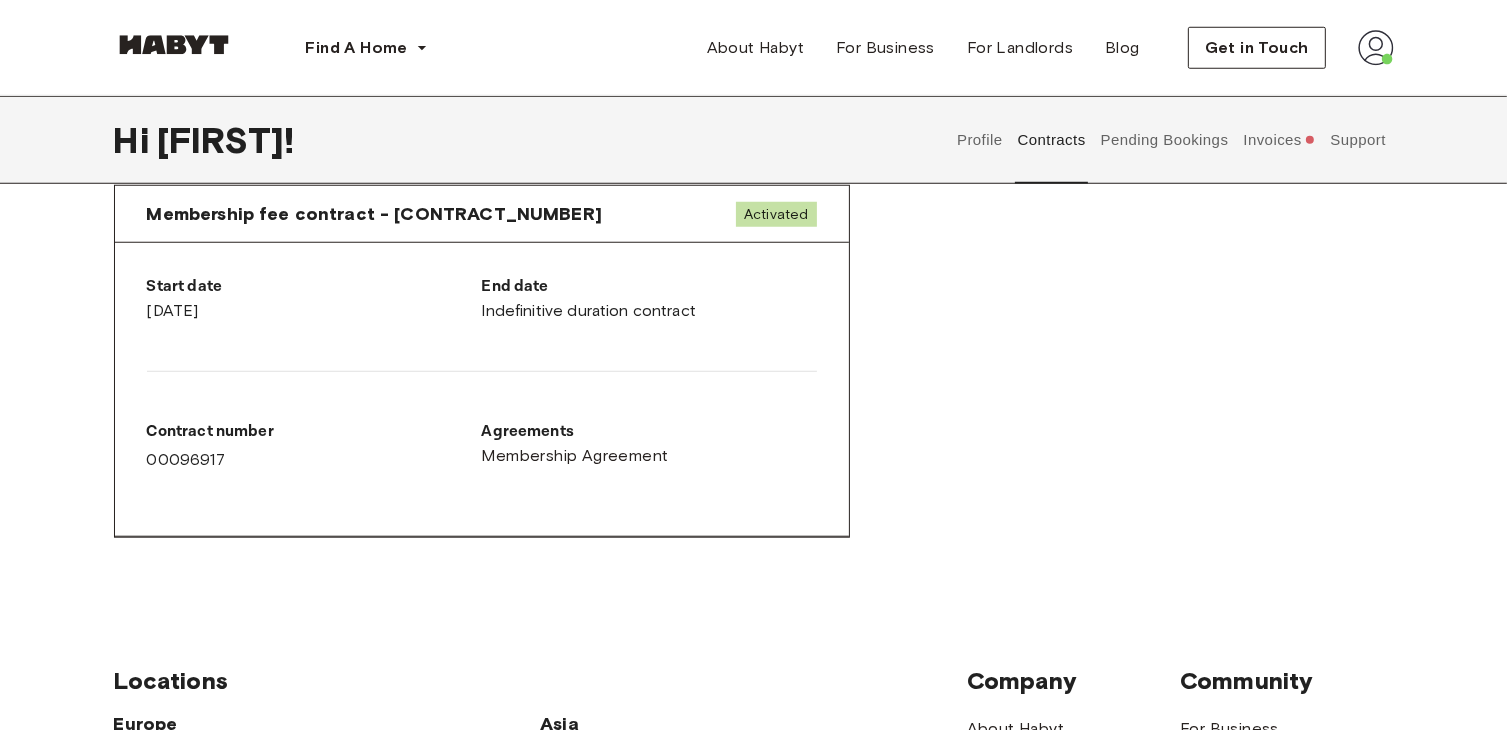 scroll, scrollTop: 1706, scrollLeft: 0, axis: vertical 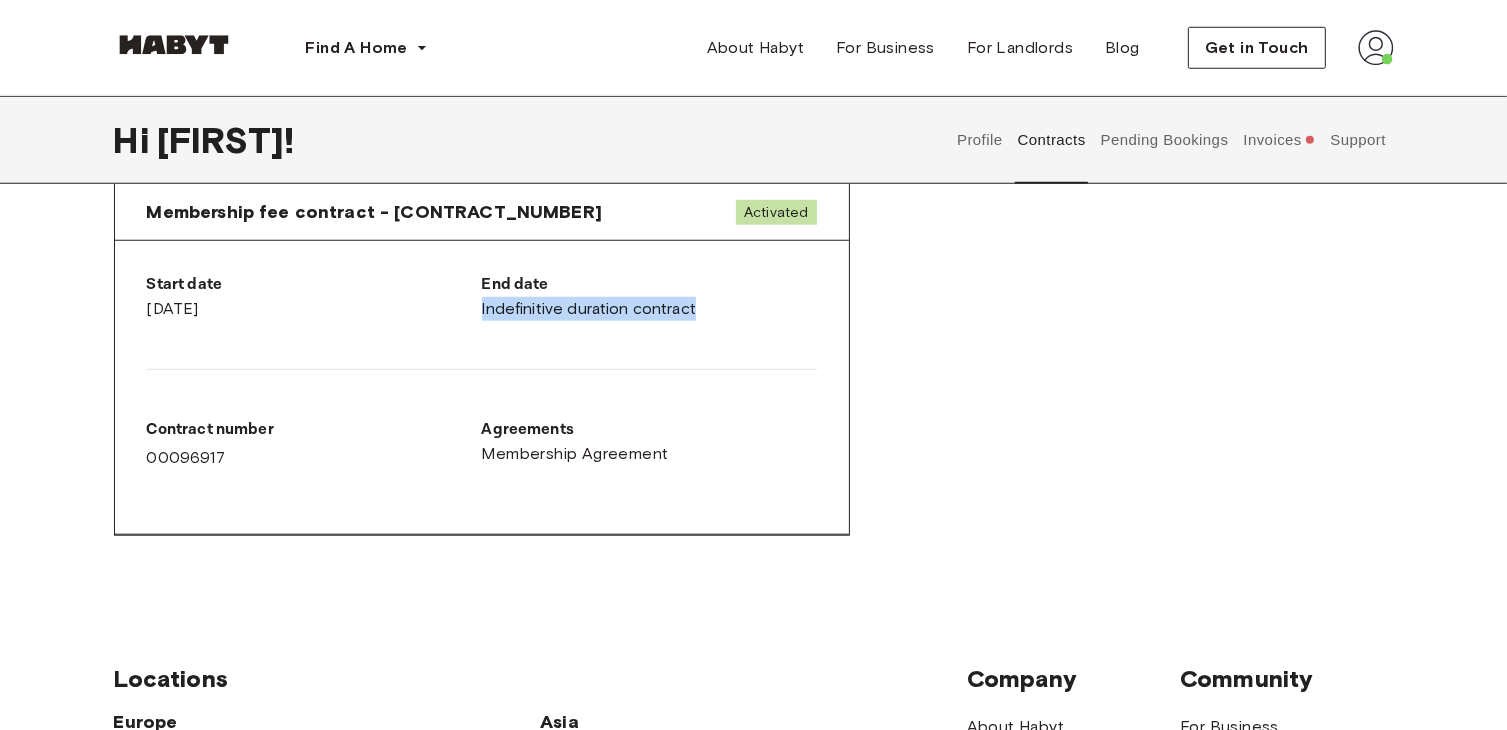 drag, startPoint x: 764, startPoint y: 381, endPoint x: 769, endPoint y: 343, distance: 38.327538 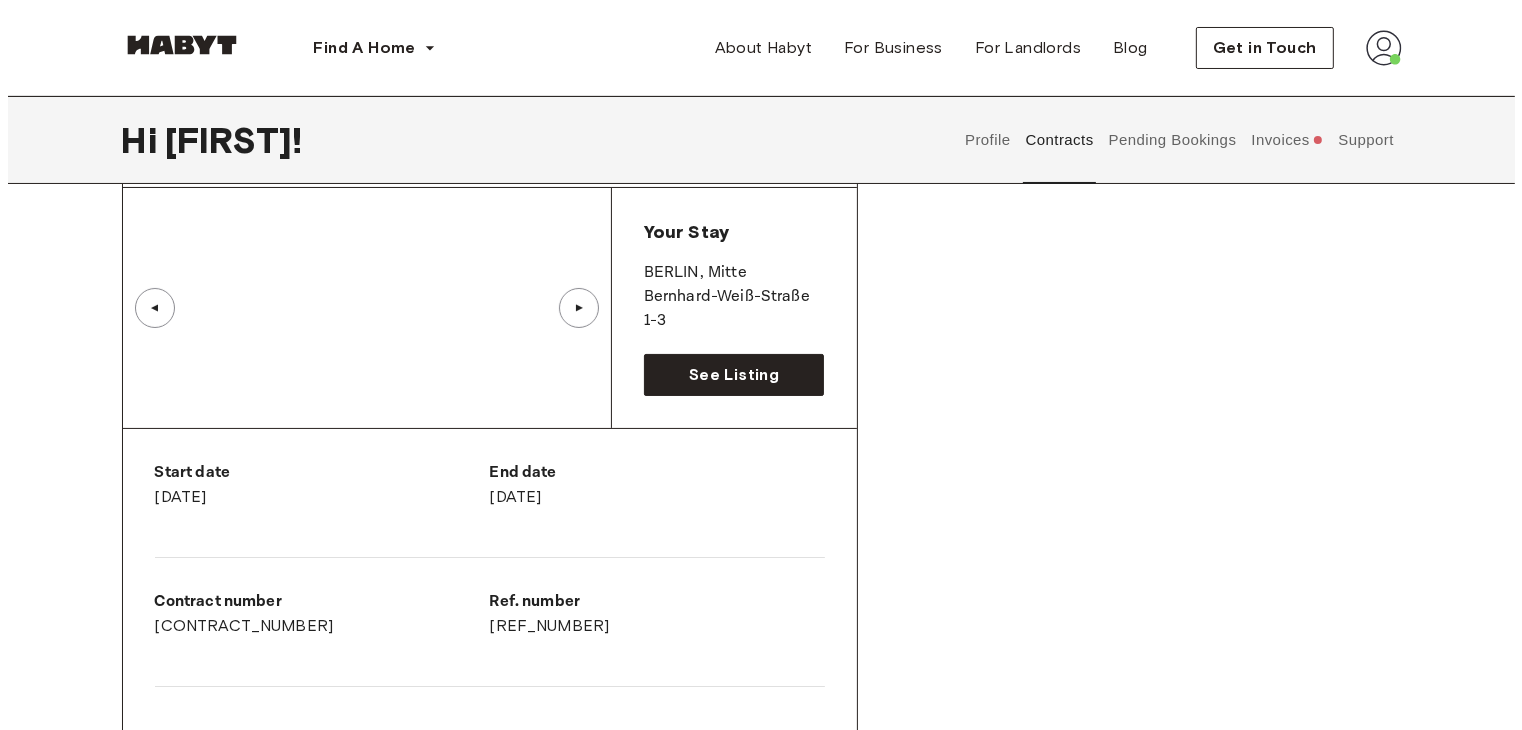 scroll, scrollTop: 0, scrollLeft: 0, axis: both 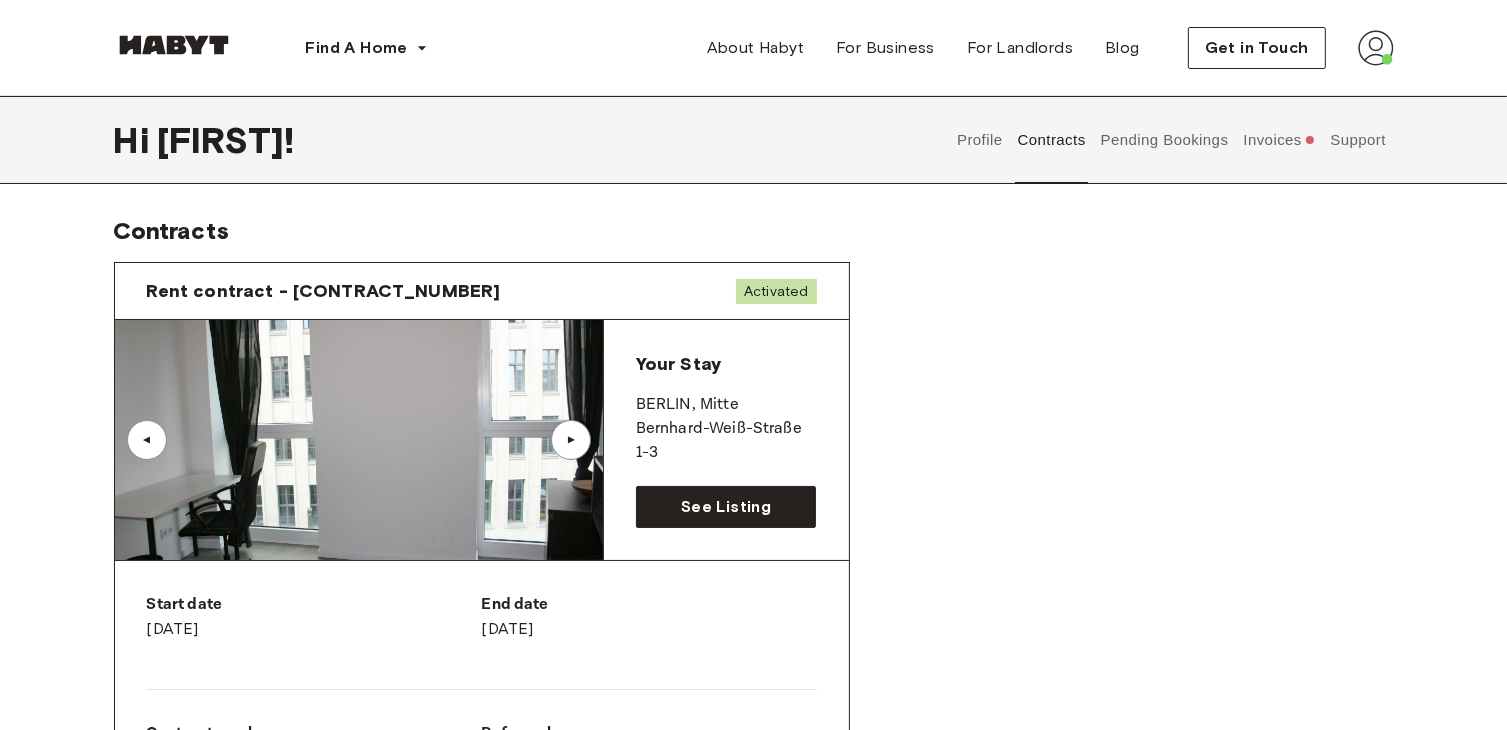 click on "▲" at bounding box center [571, 440] 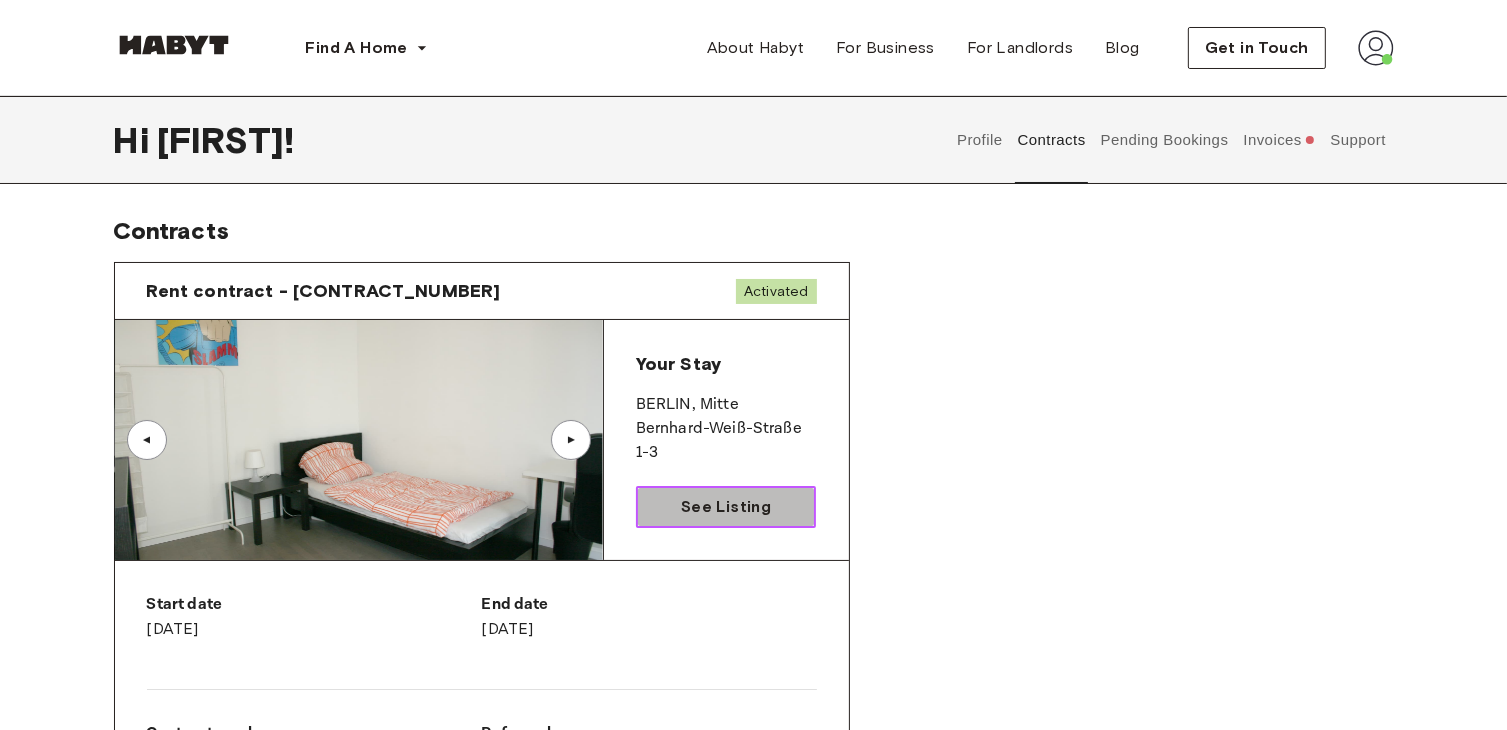 click on "See Listing" at bounding box center (726, 507) 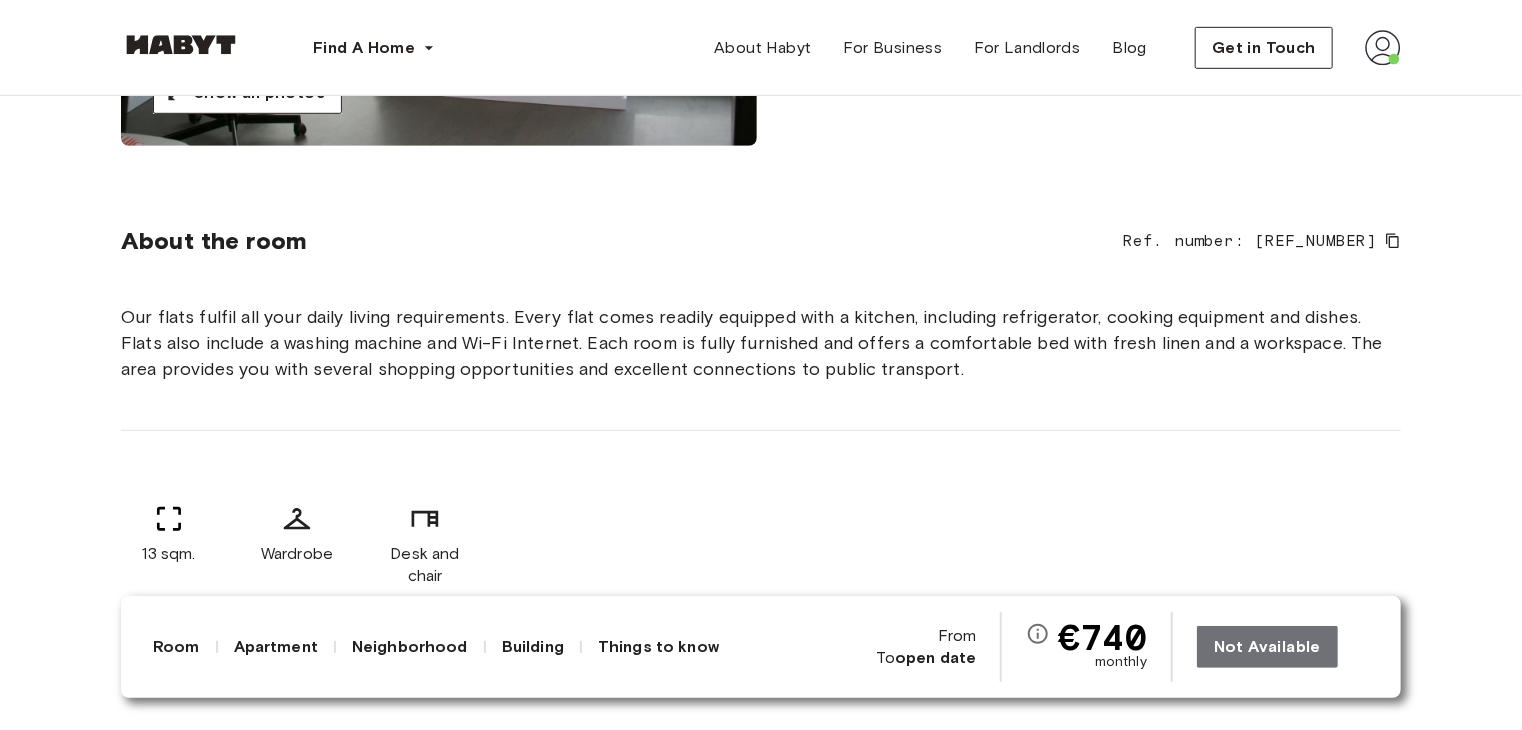 scroll, scrollTop: 676, scrollLeft: 0, axis: vertical 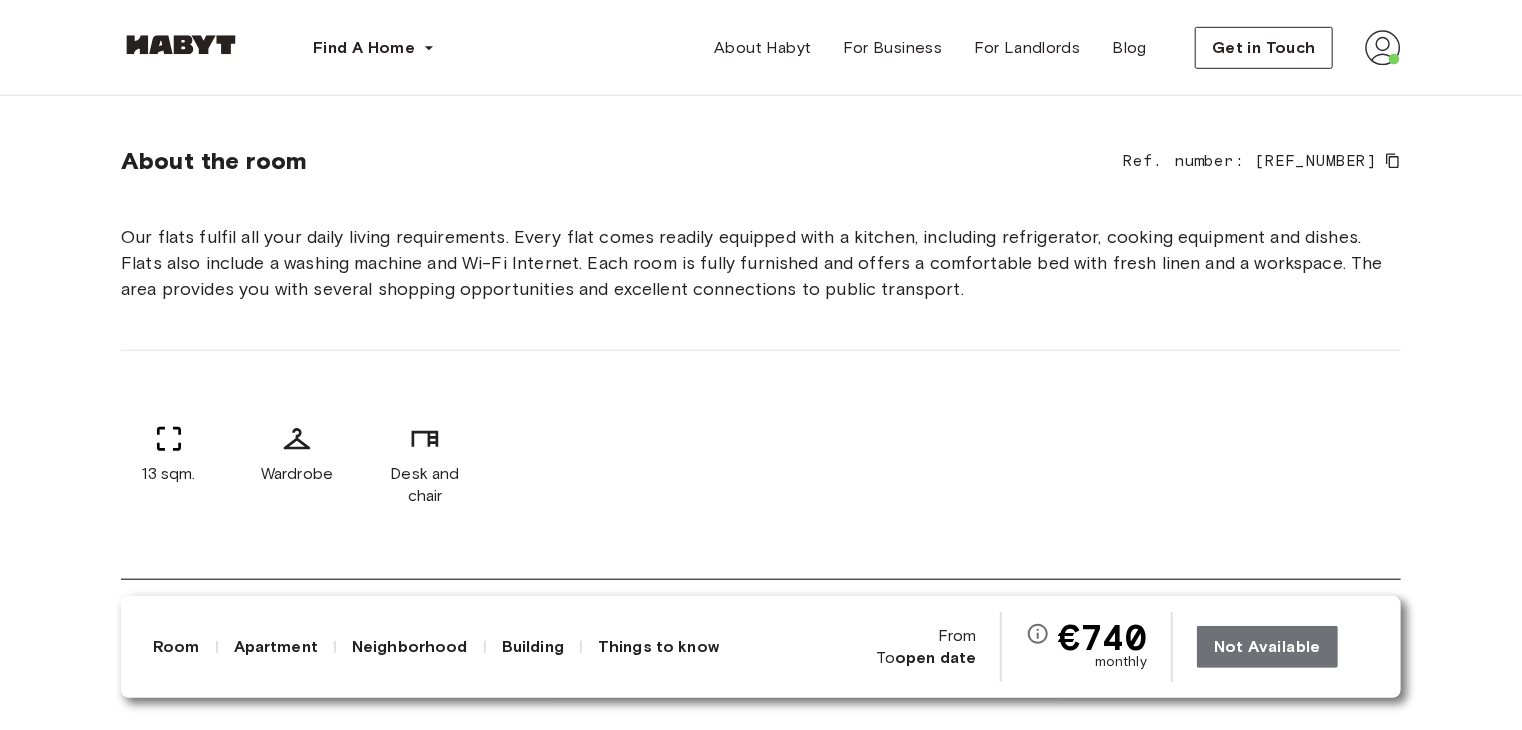 click on "Not Available" at bounding box center [1283, 647] 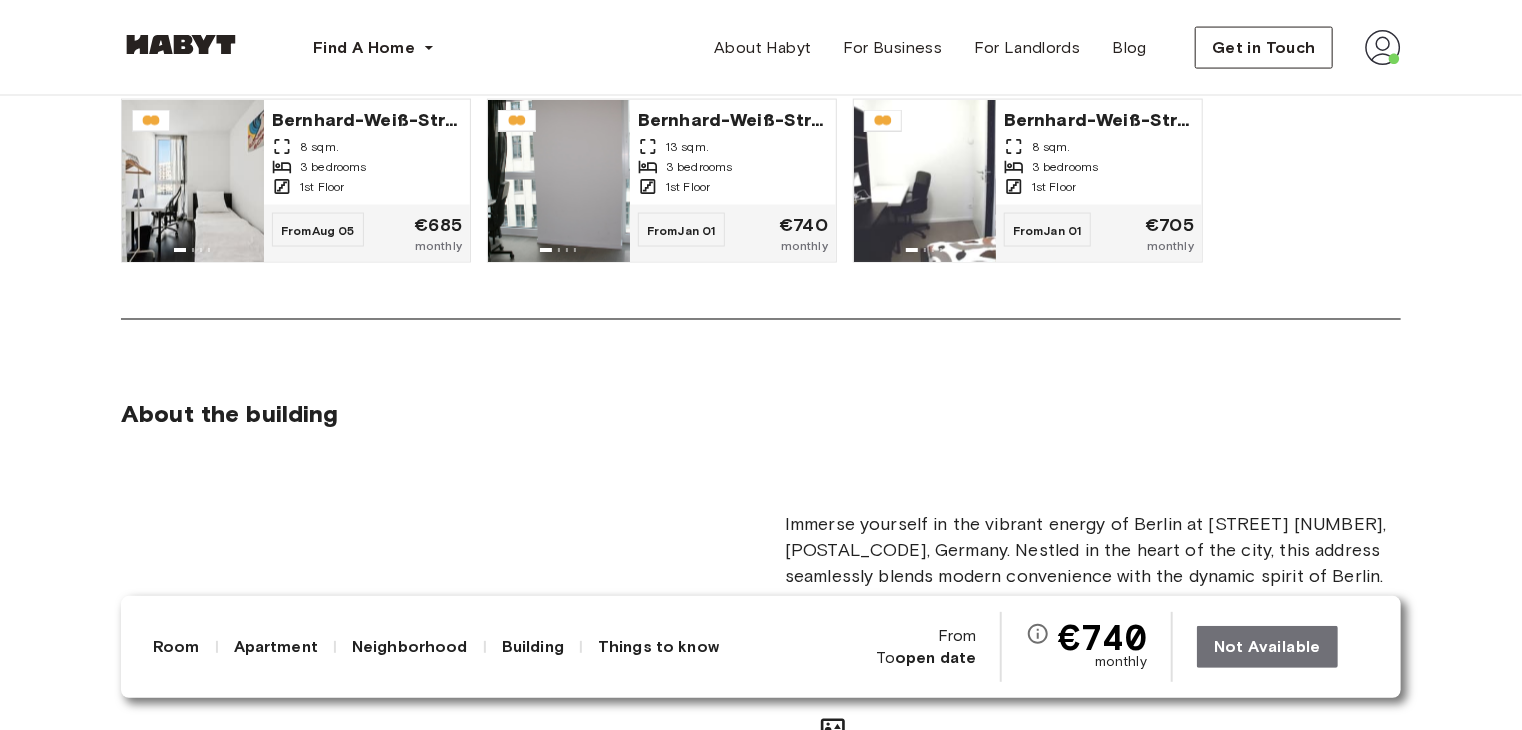 scroll, scrollTop: 1524, scrollLeft: 0, axis: vertical 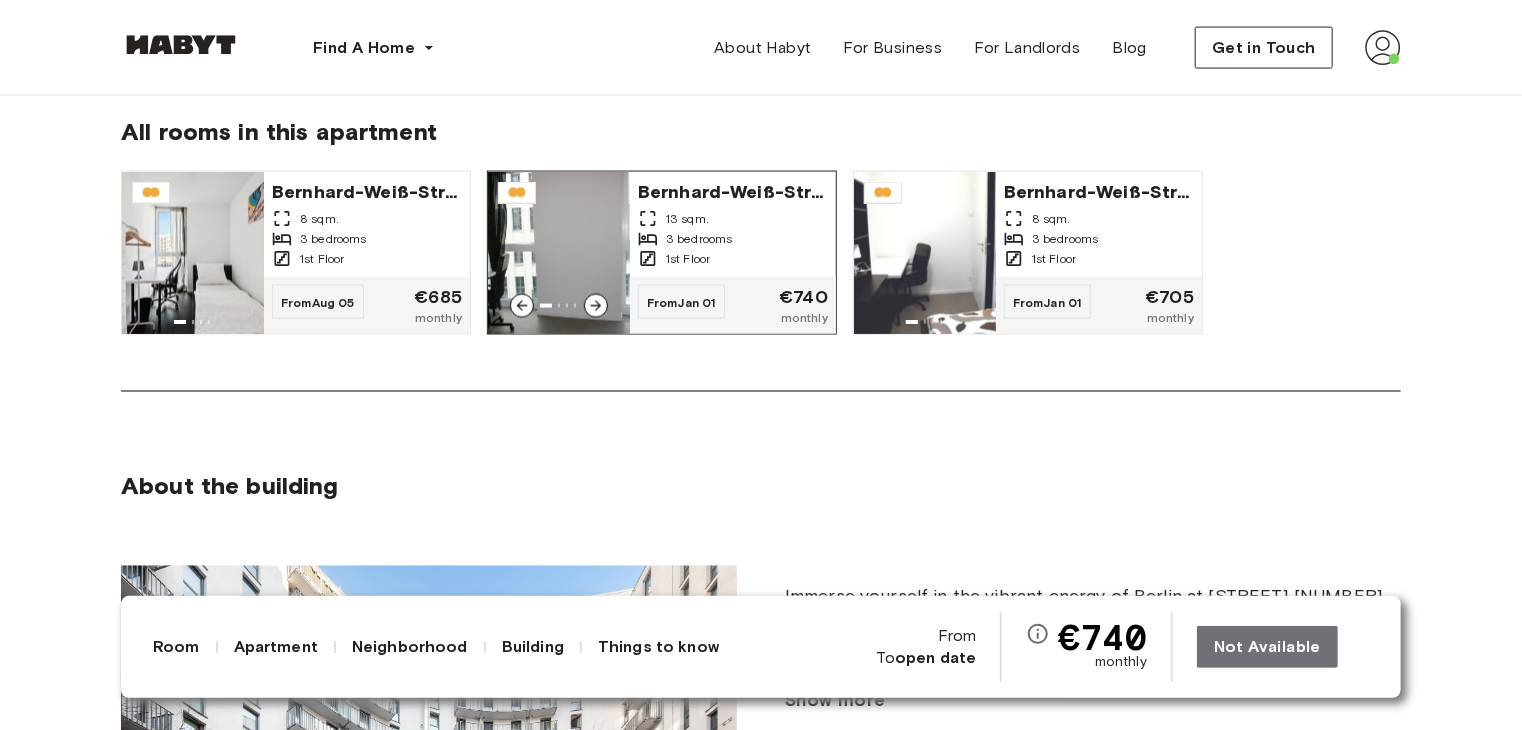 click on "From  [DATE]" at bounding box center (681, 302) 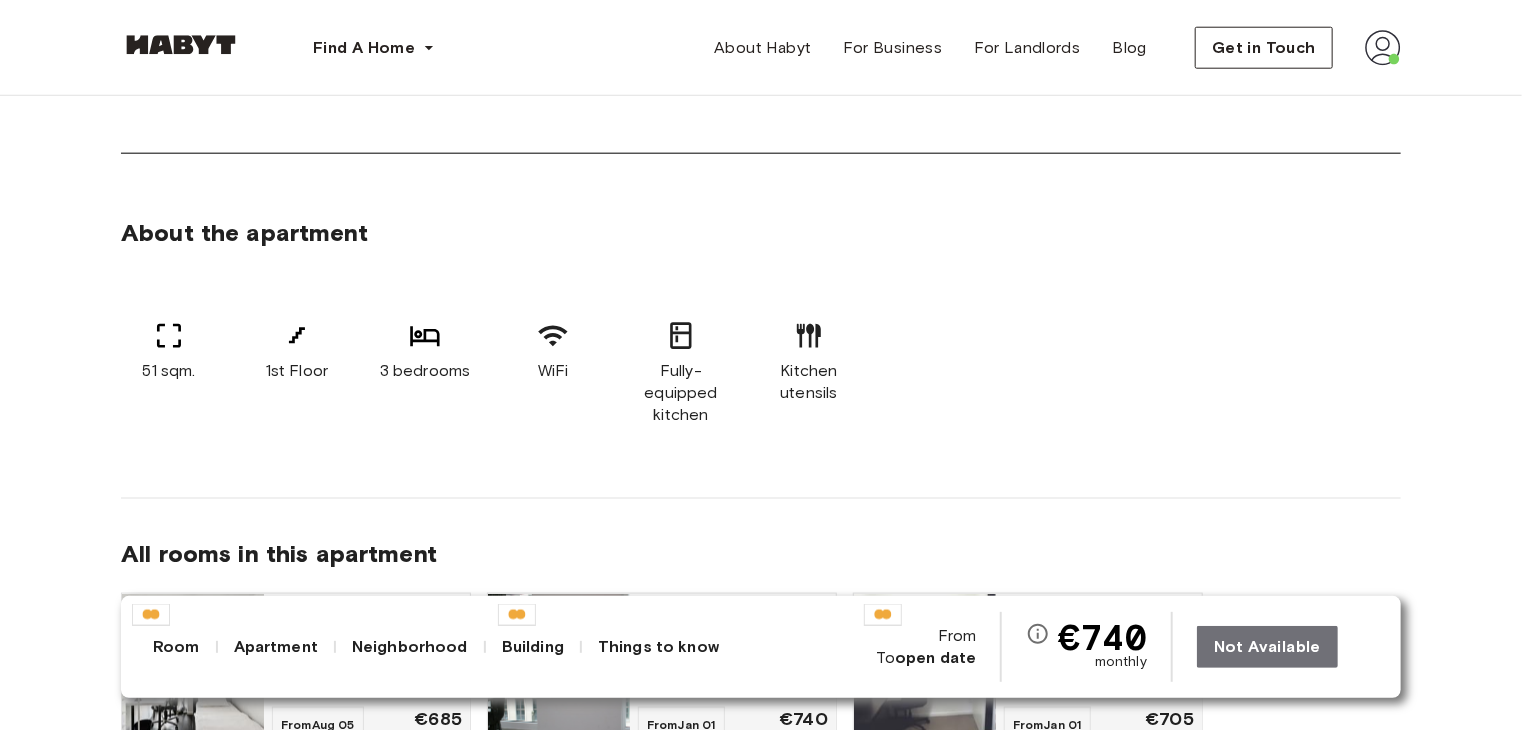 scroll, scrollTop: 1092, scrollLeft: 0, axis: vertical 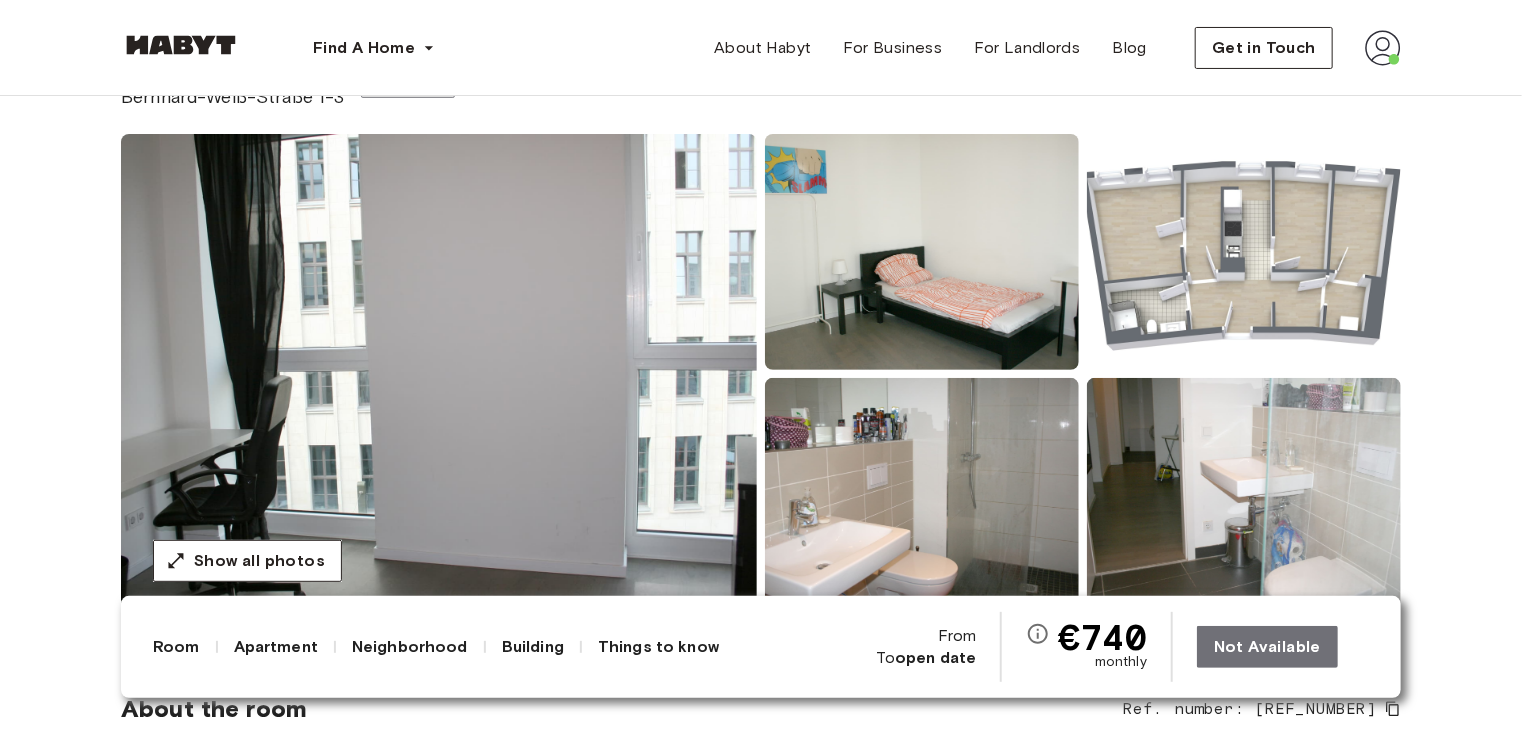 click at bounding box center [1383, 48] 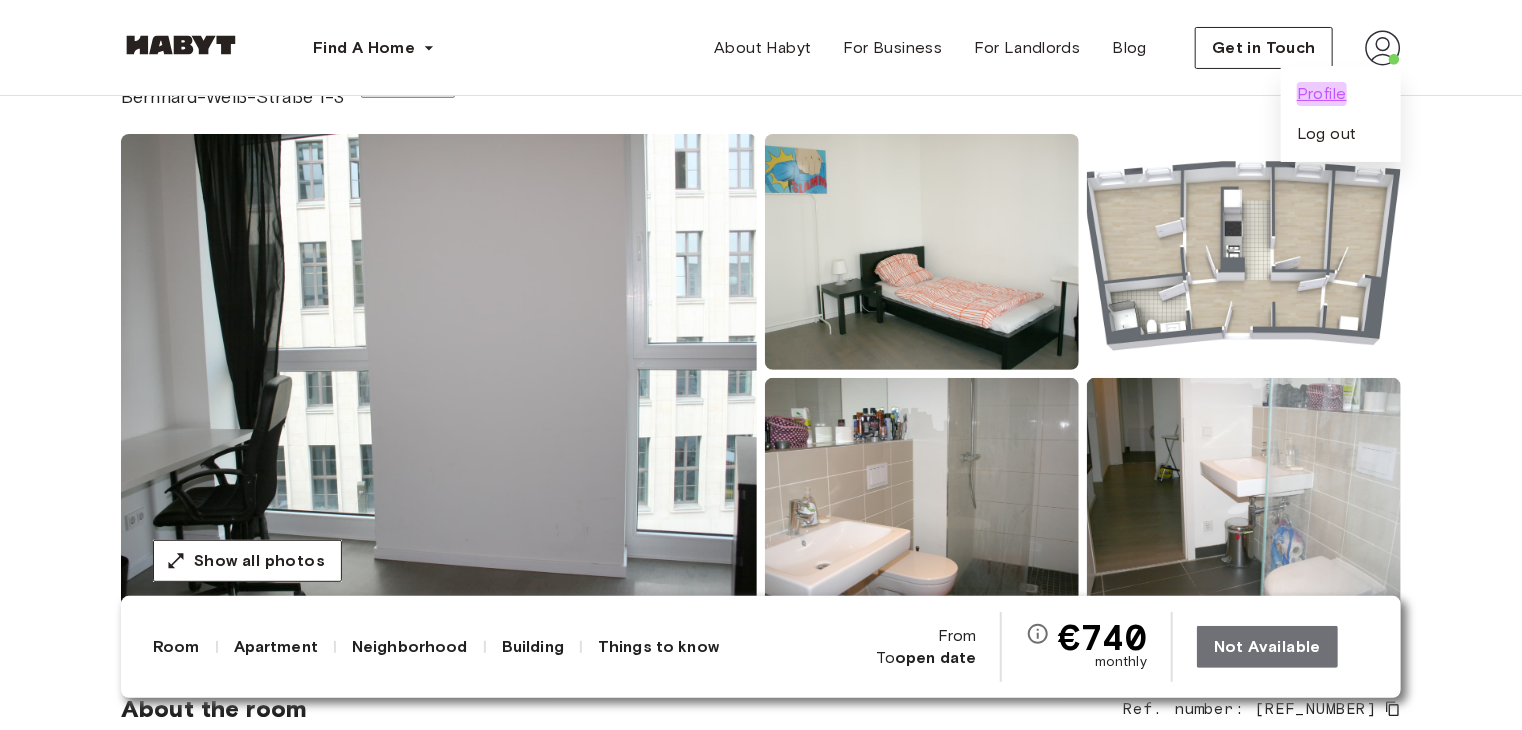 click on "Profile" at bounding box center (1322, 94) 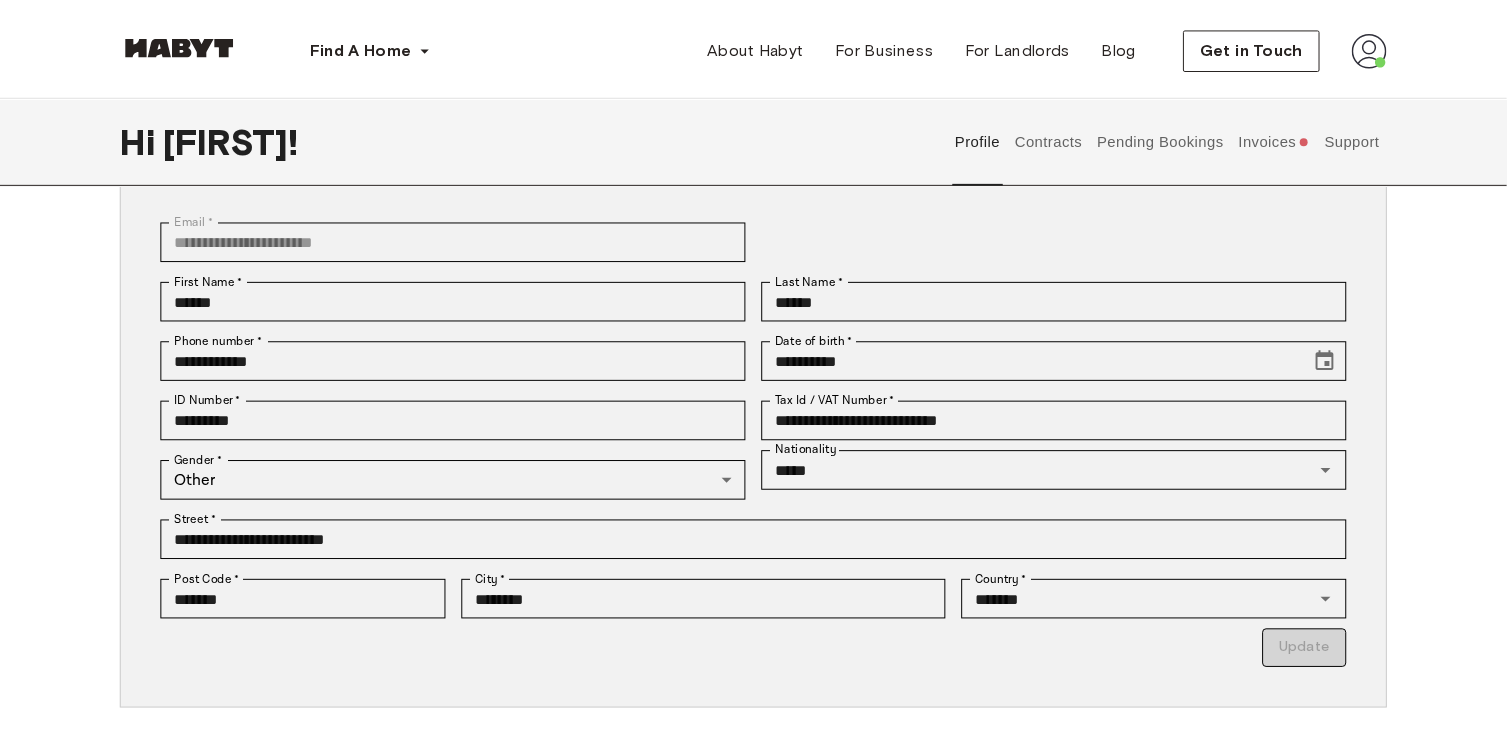 scroll, scrollTop: 0, scrollLeft: 0, axis: both 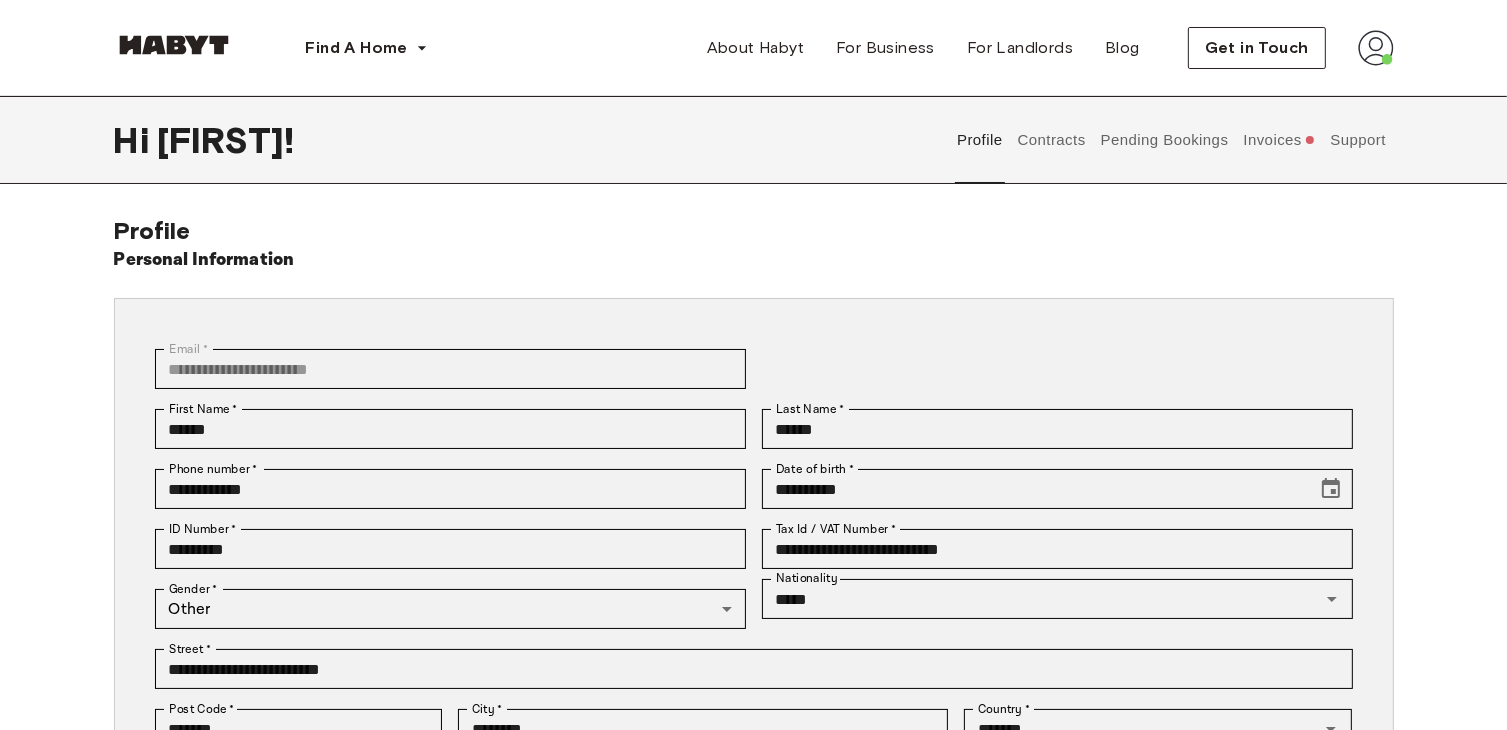 click on "Contracts" at bounding box center [1051, 140] 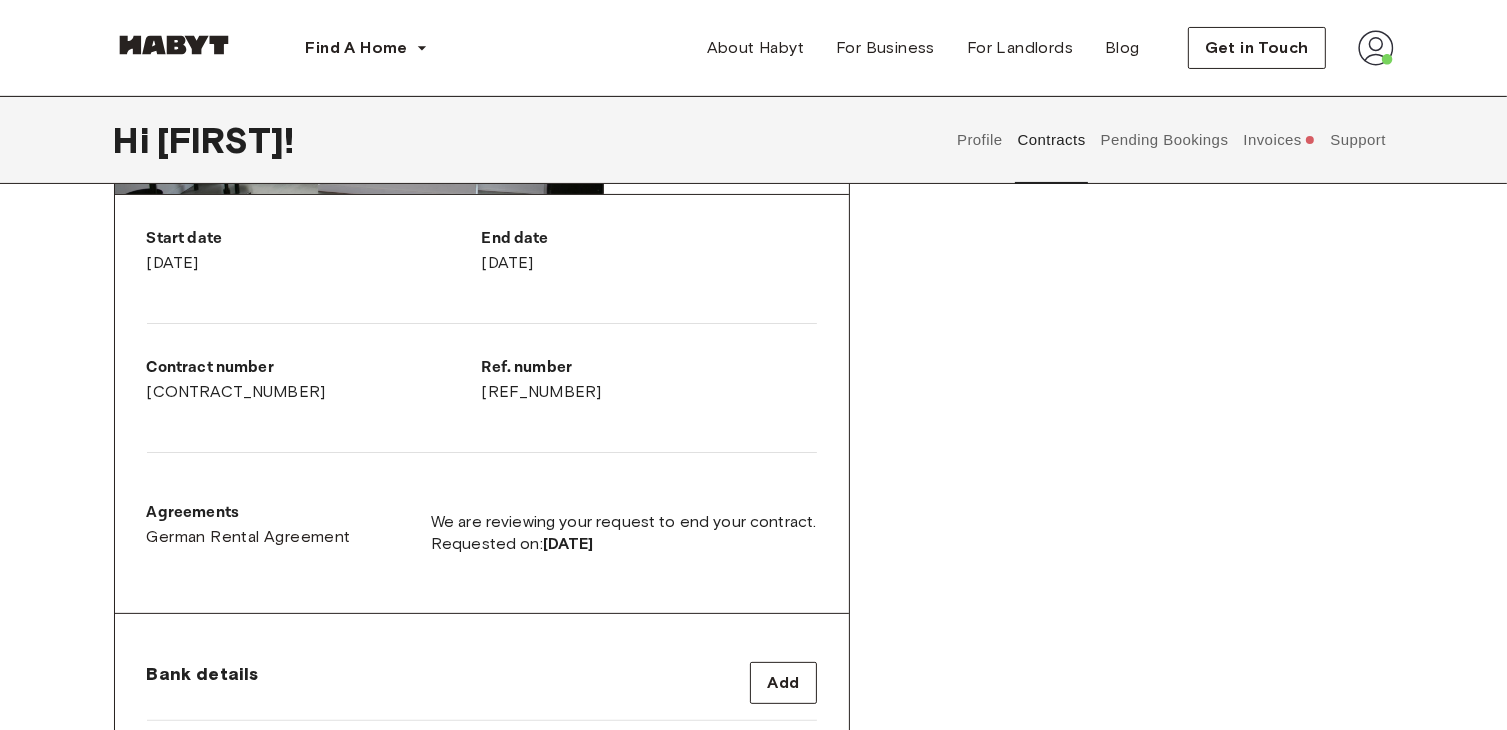 scroll, scrollTop: 354, scrollLeft: 0, axis: vertical 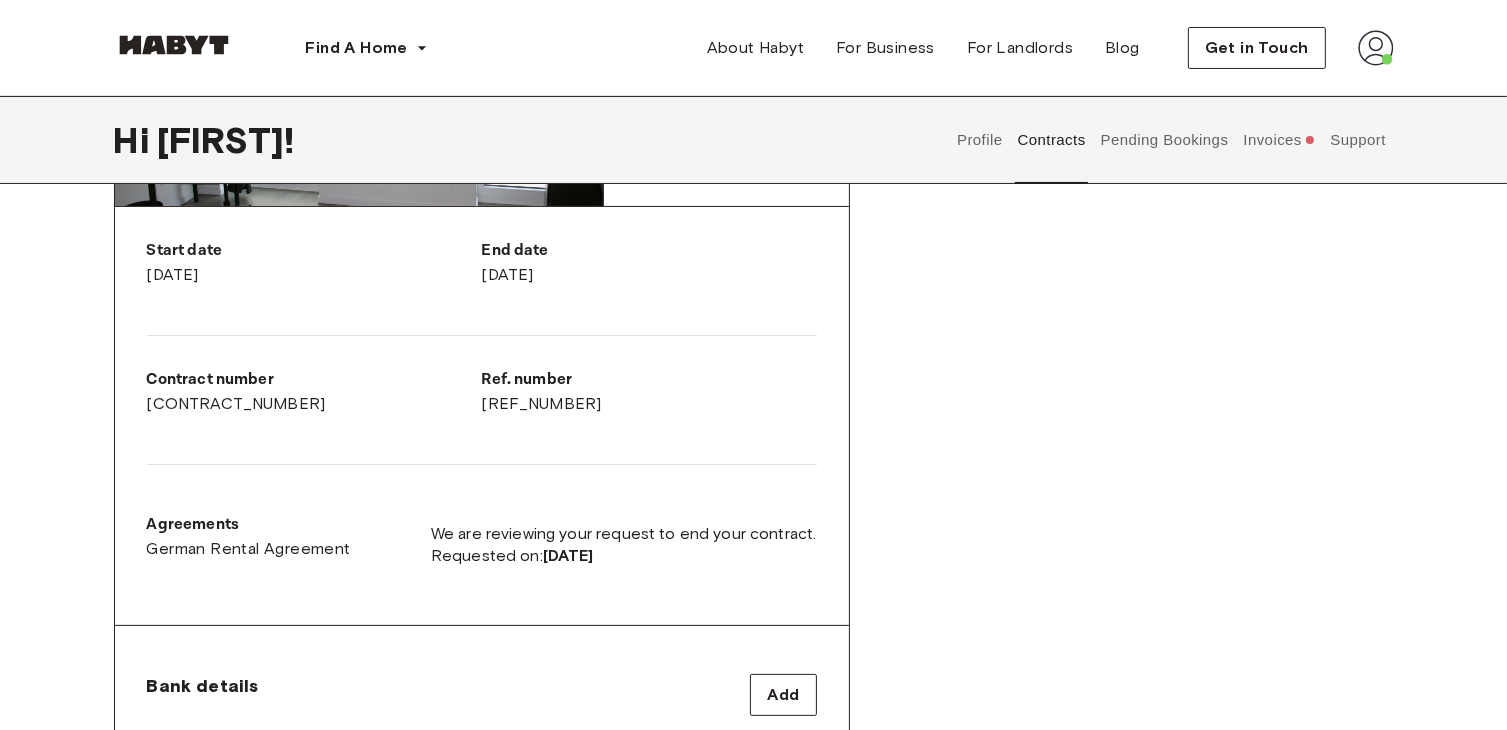 drag, startPoint x: 665, startPoint y: 593, endPoint x: 692, endPoint y: 585, distance: 28.160255 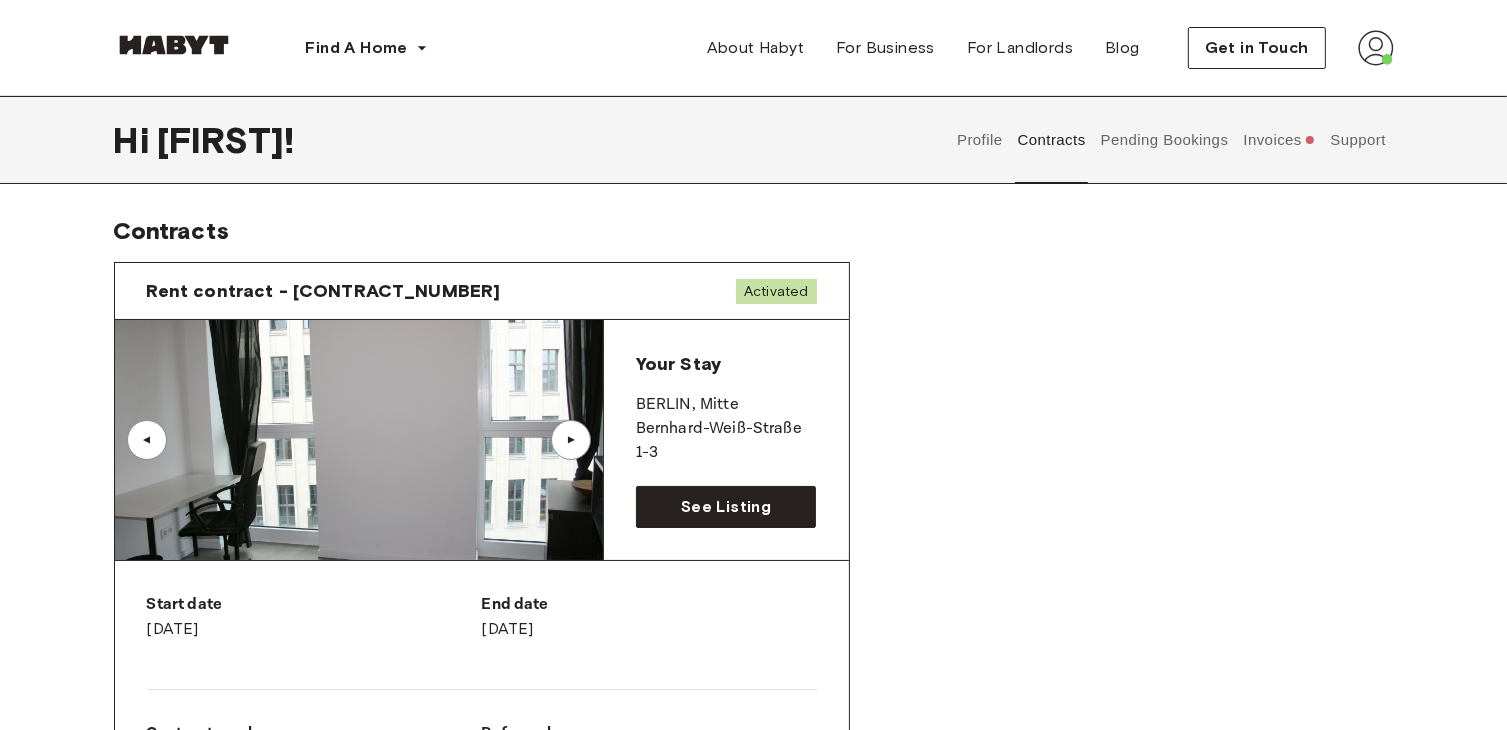 click on "Support" at bounding box center (1358, 140) 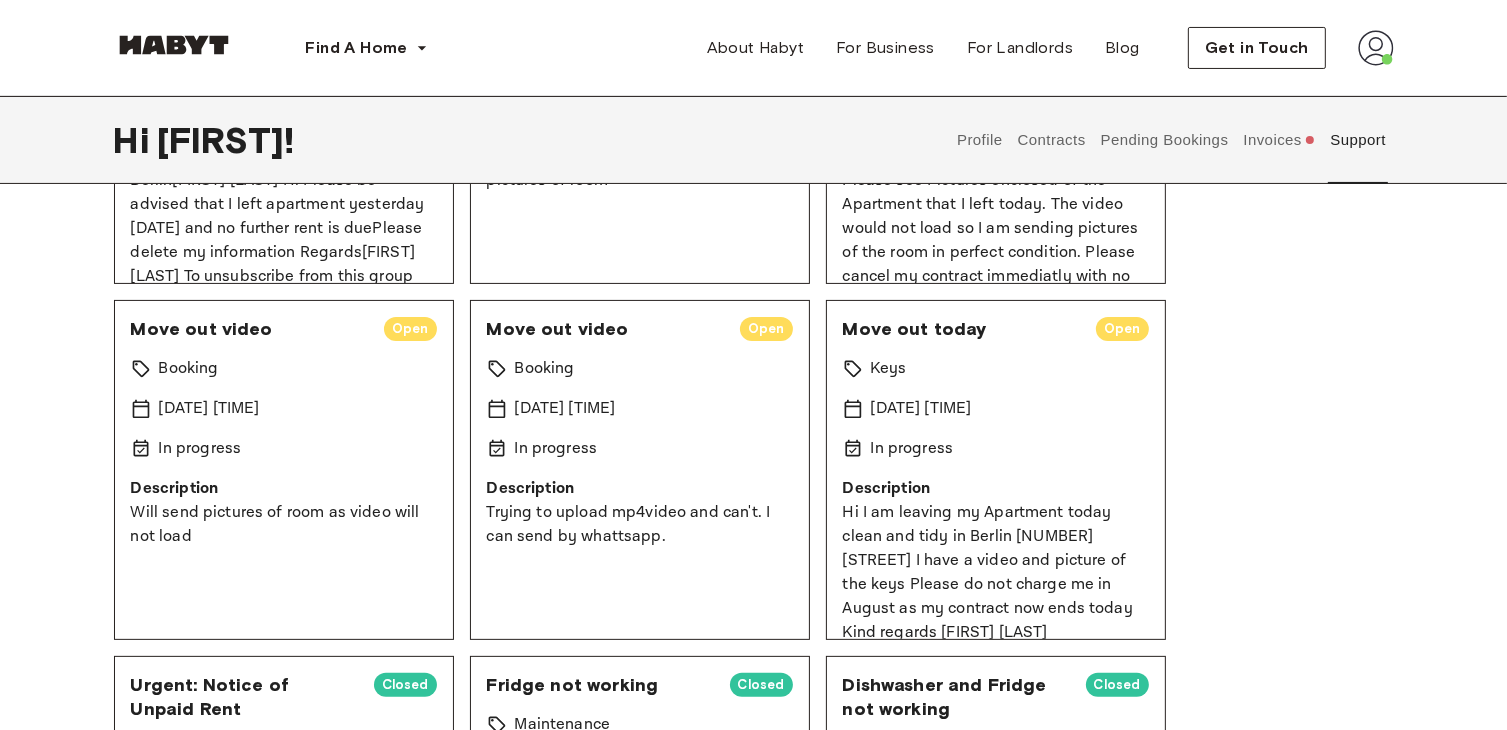 scroll, scrollTop: 408, scrollLeft: 0, axis: vertical 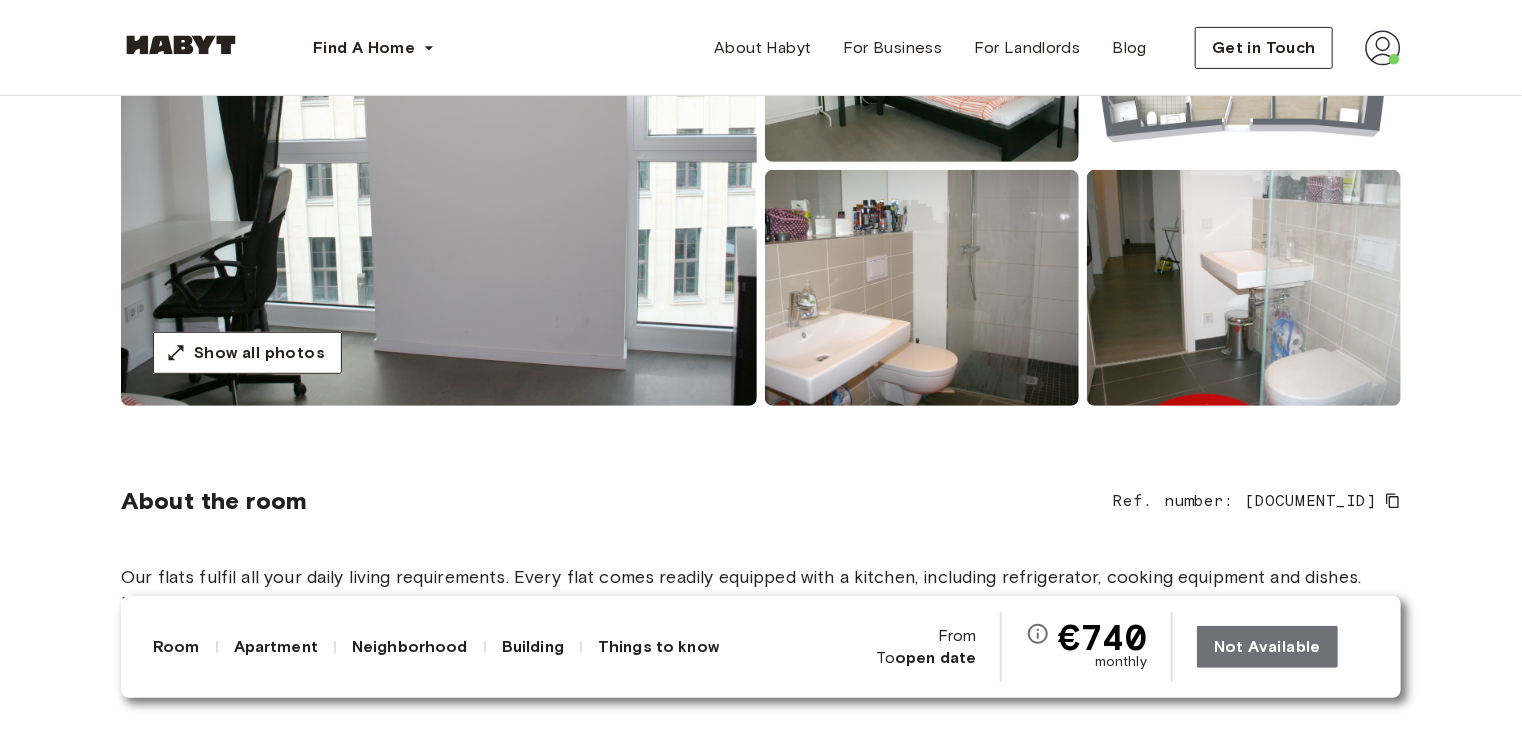 click on "Not Available" at bounding box center [1283, 647] 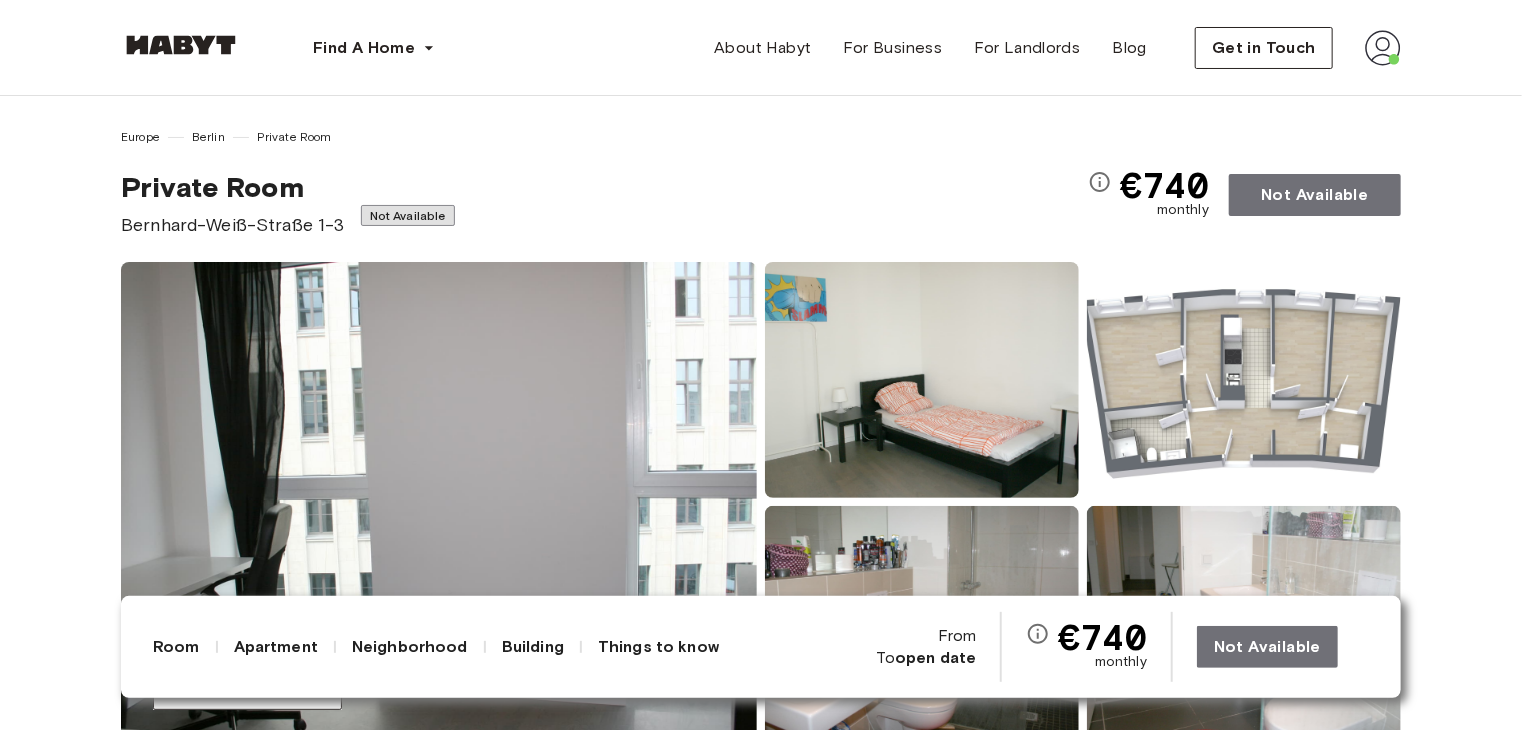 click on "Not Available" at bounding box center [1315, 195] 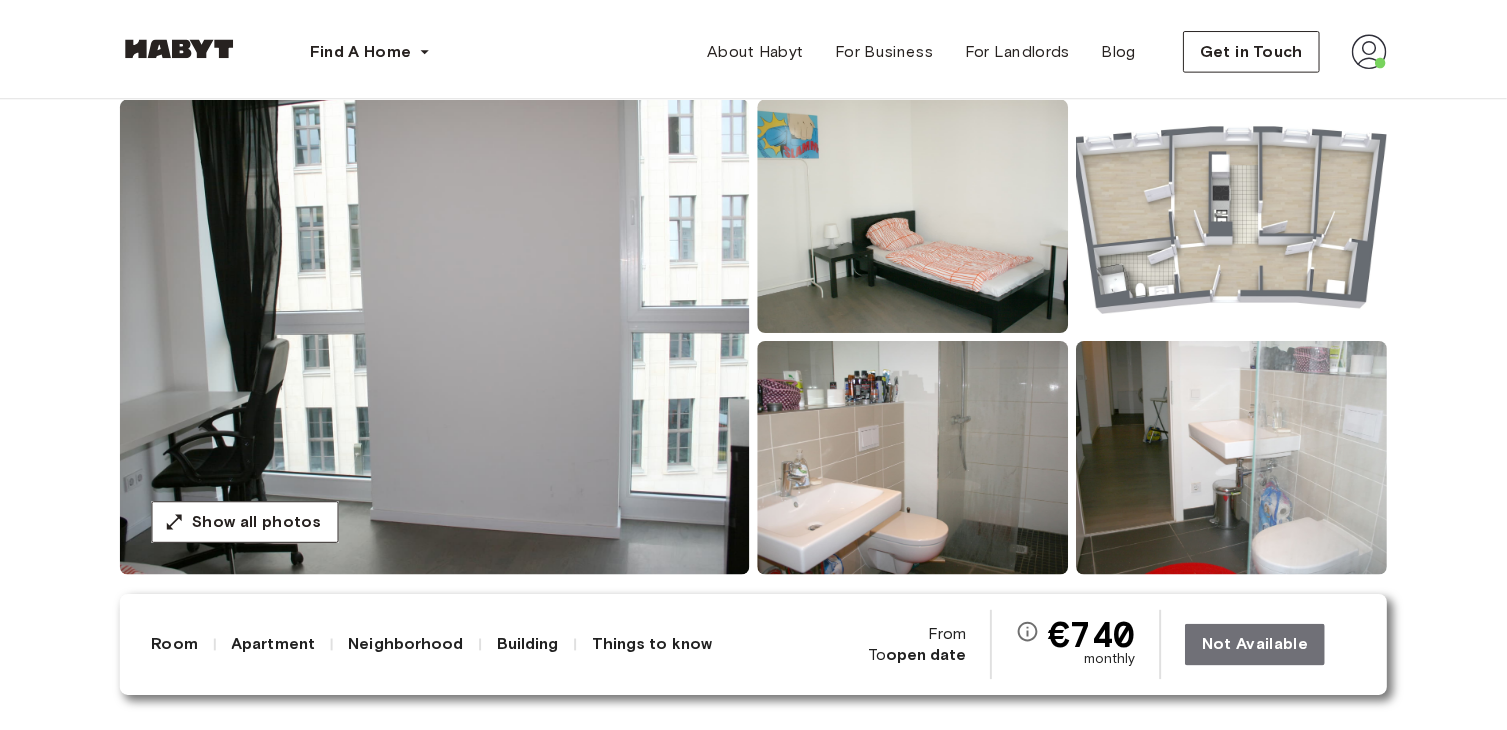 scroll, scrollTop: 0, scrollLeft: 0, axis: both 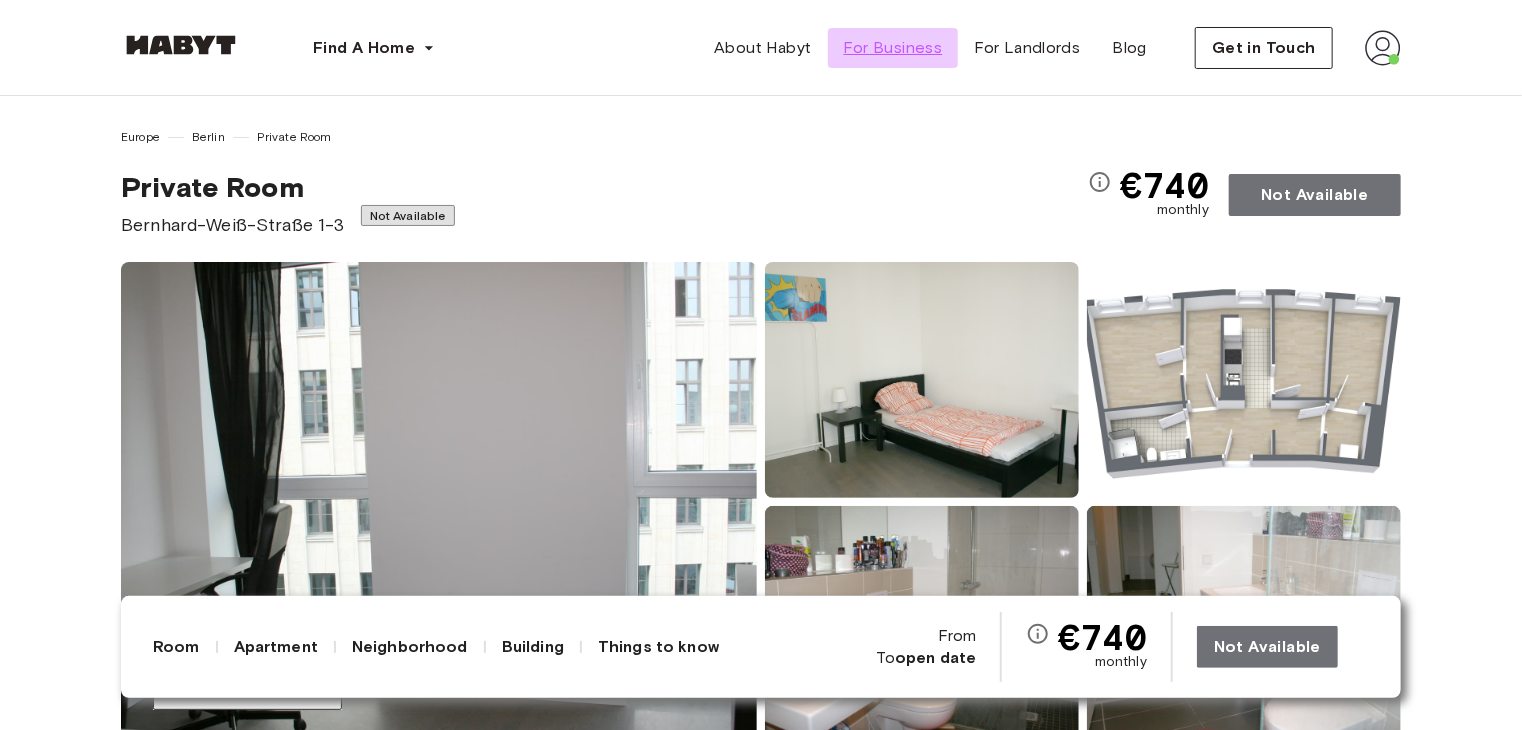 click on "For Business" at bounding box center [893, 48] 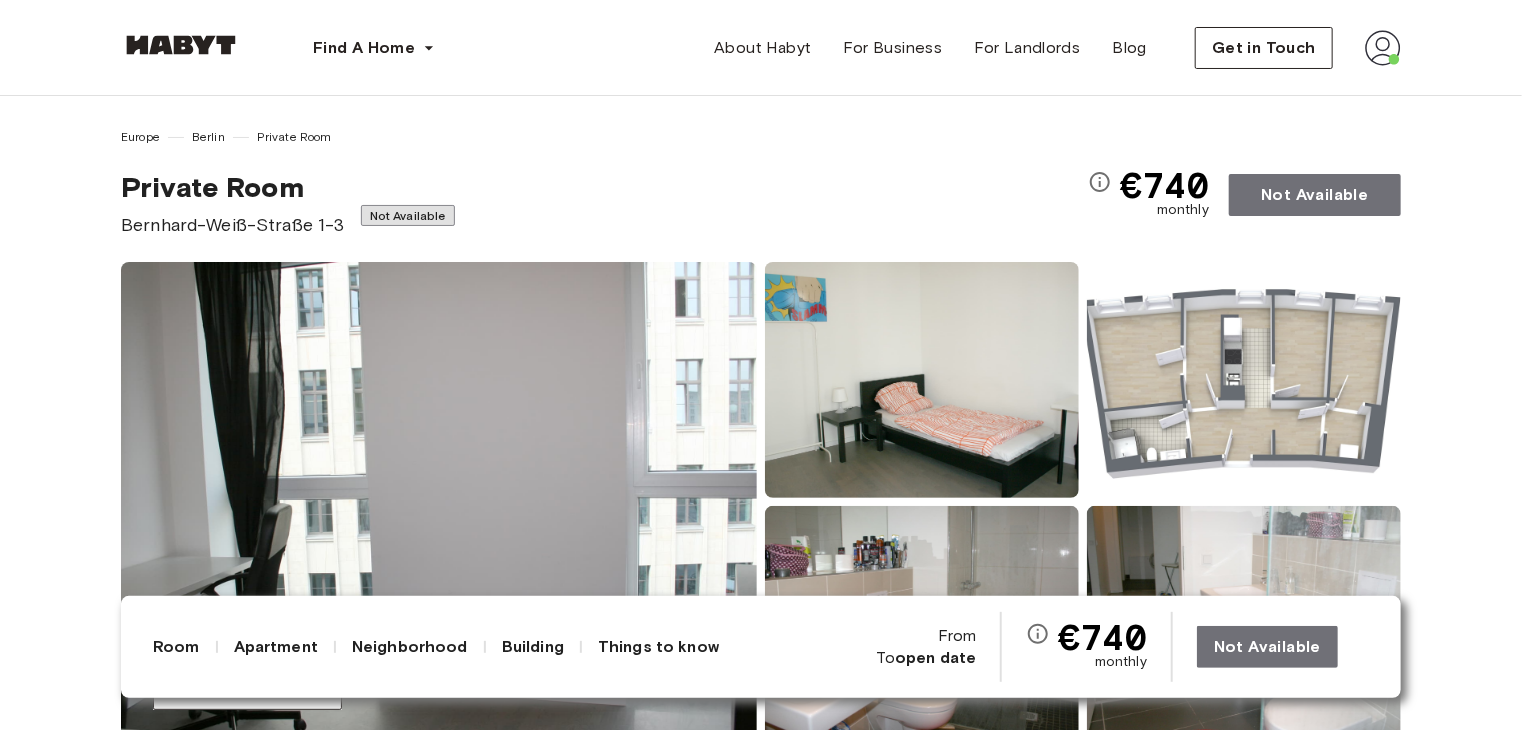 click at bounding box center [1383, 48] 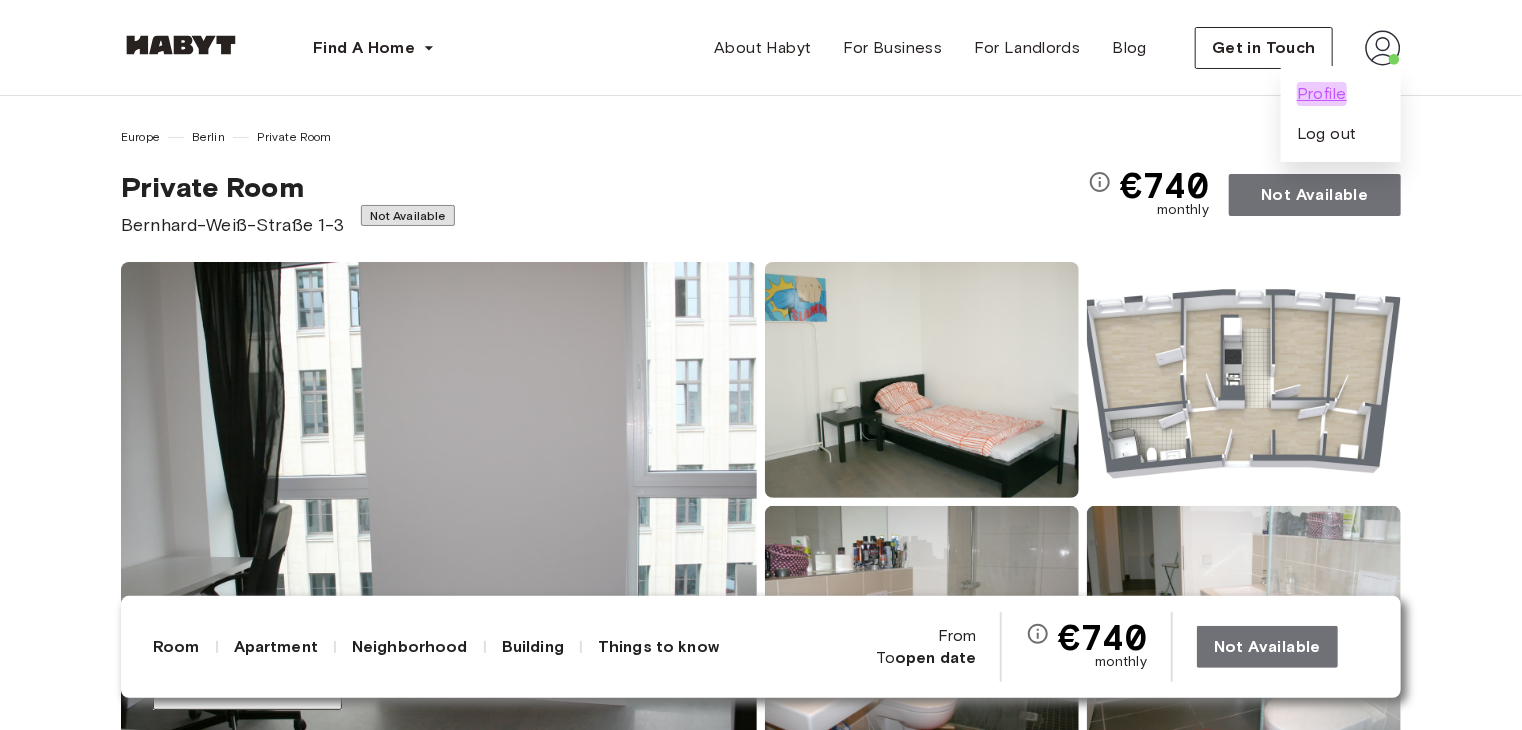 click on "Profile" at bounding box center (1322, 94) 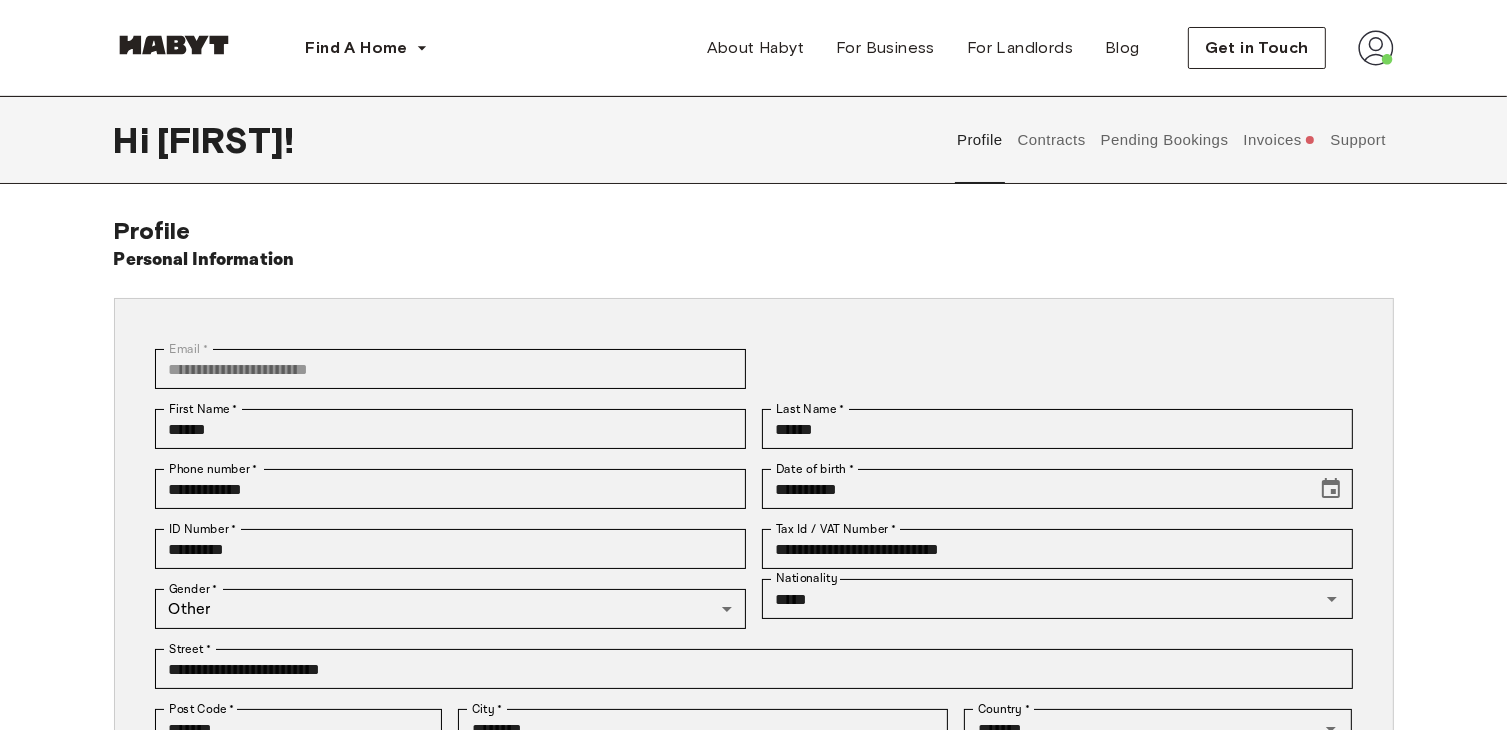 click on "Pending Bookings" at bounding box center (1164, 140) 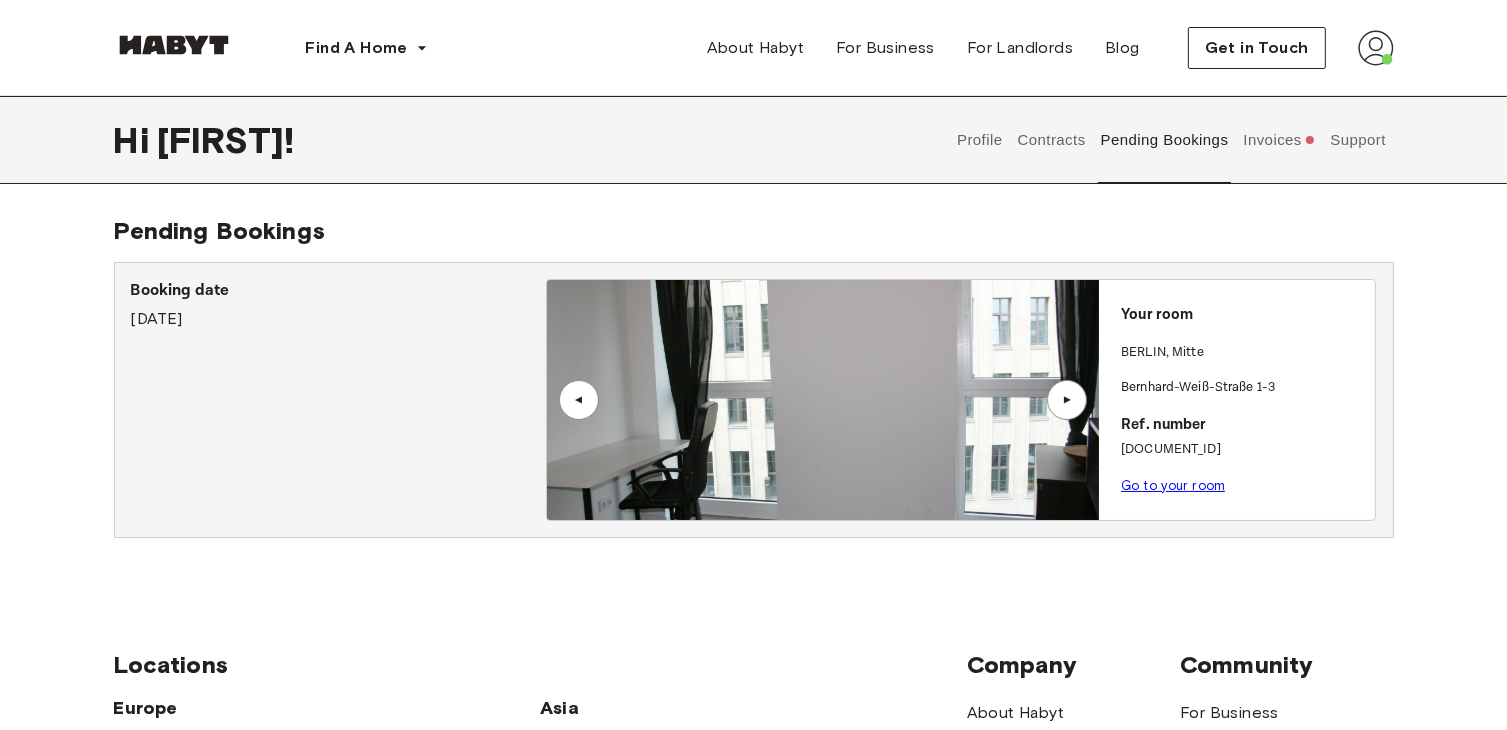 click on "▲" at bounding box center (1067, 400) 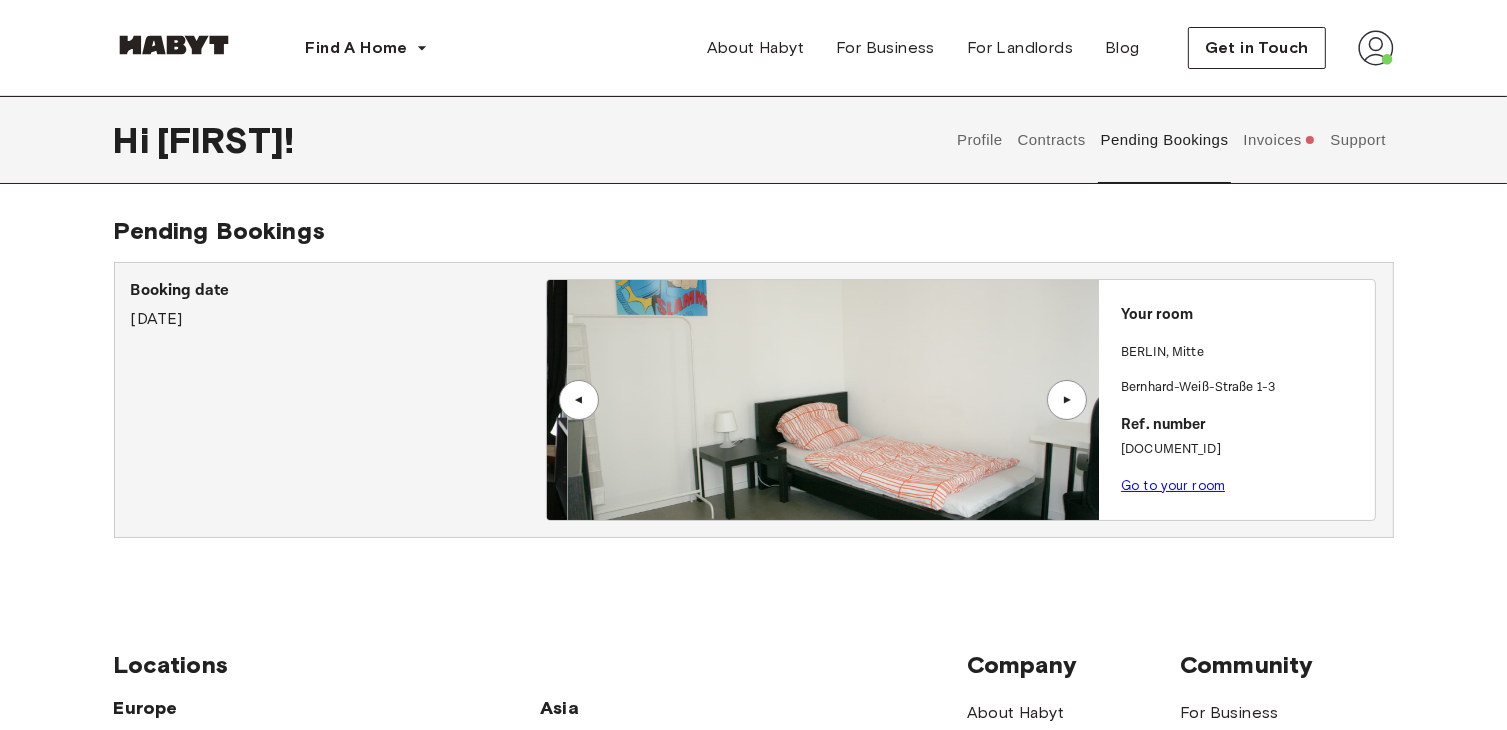 click on "▲" at bounding box center [1067, 400] 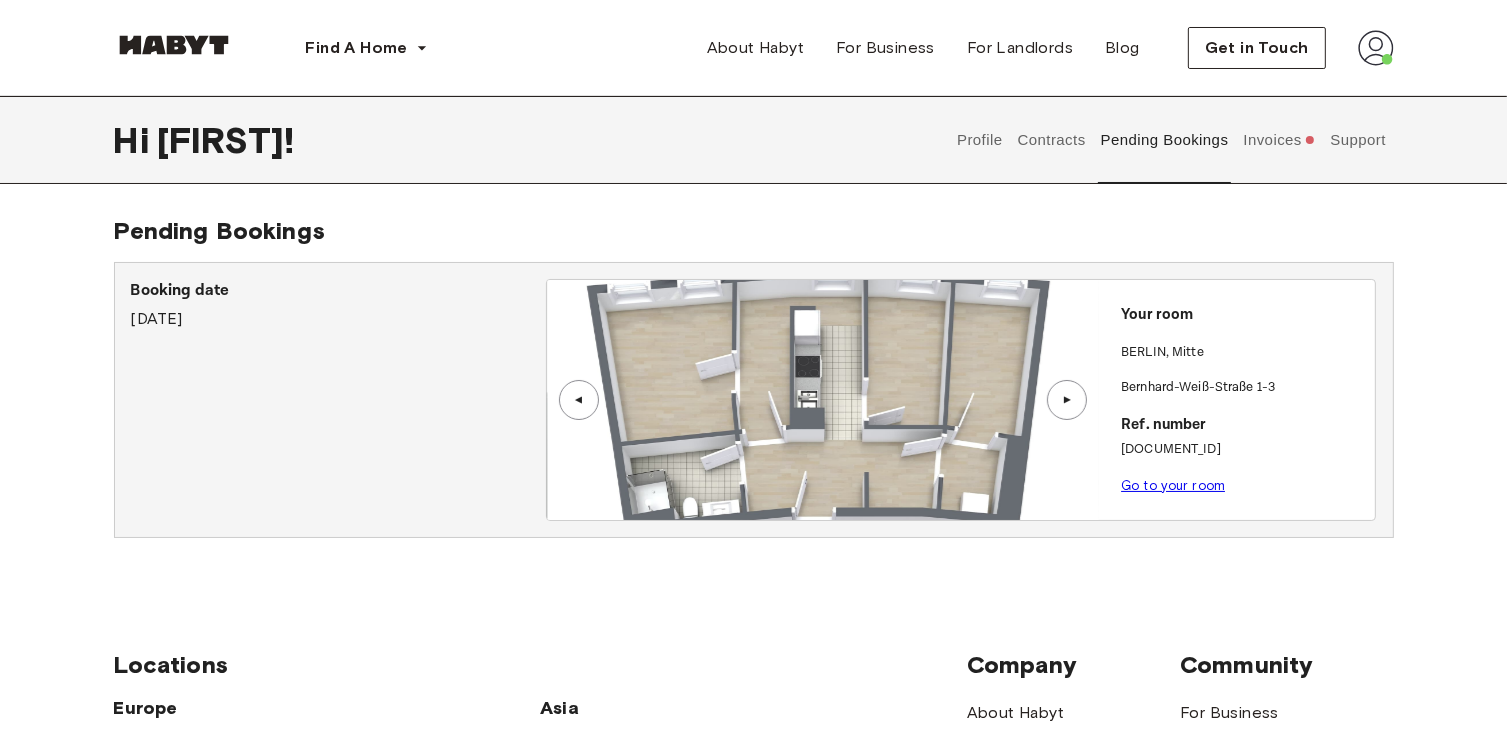 click on "Invoices" at bounding box center (1279, 140) 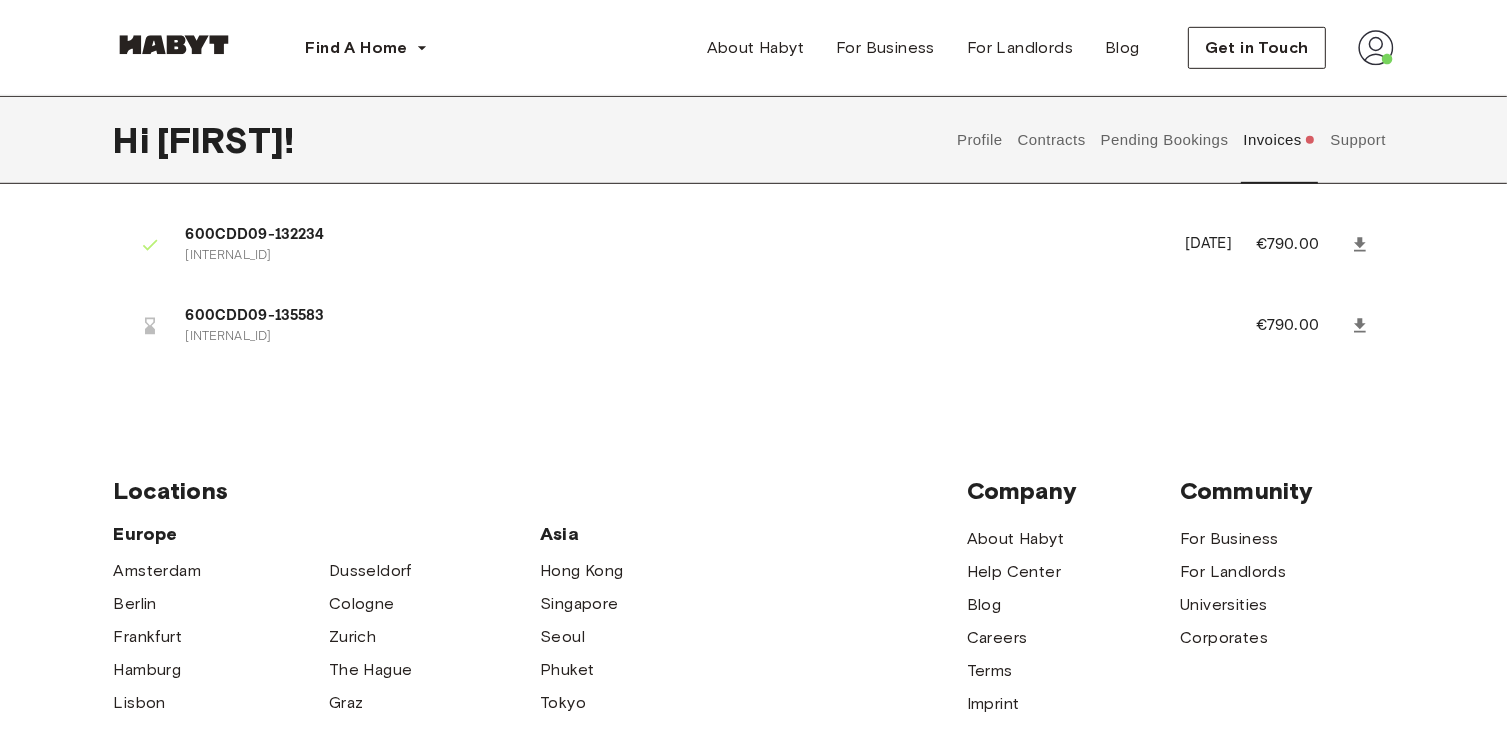 scroll, scrollTop: 1193, scrollLeft: 0, axis: vertical 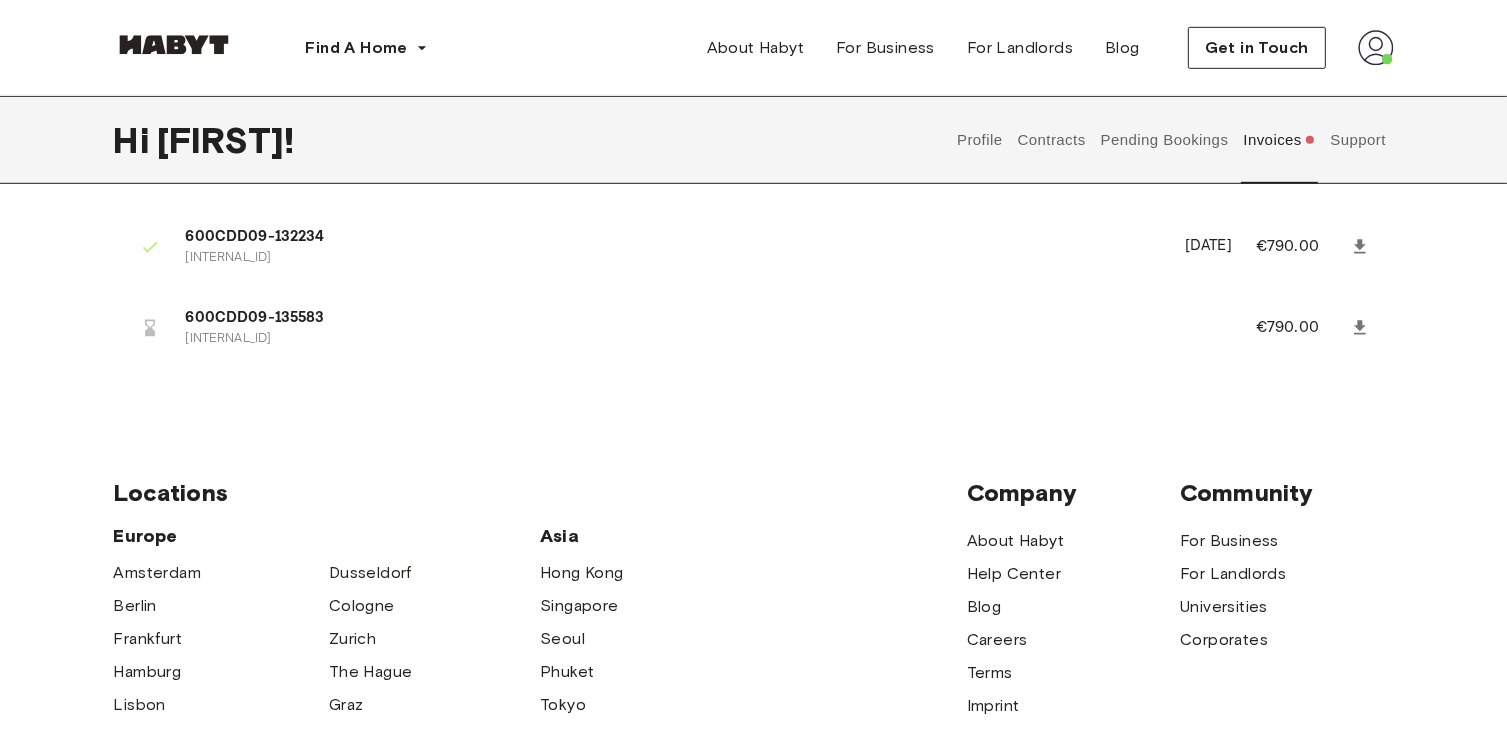 click on "Support" at bounding box center (1358, 140) 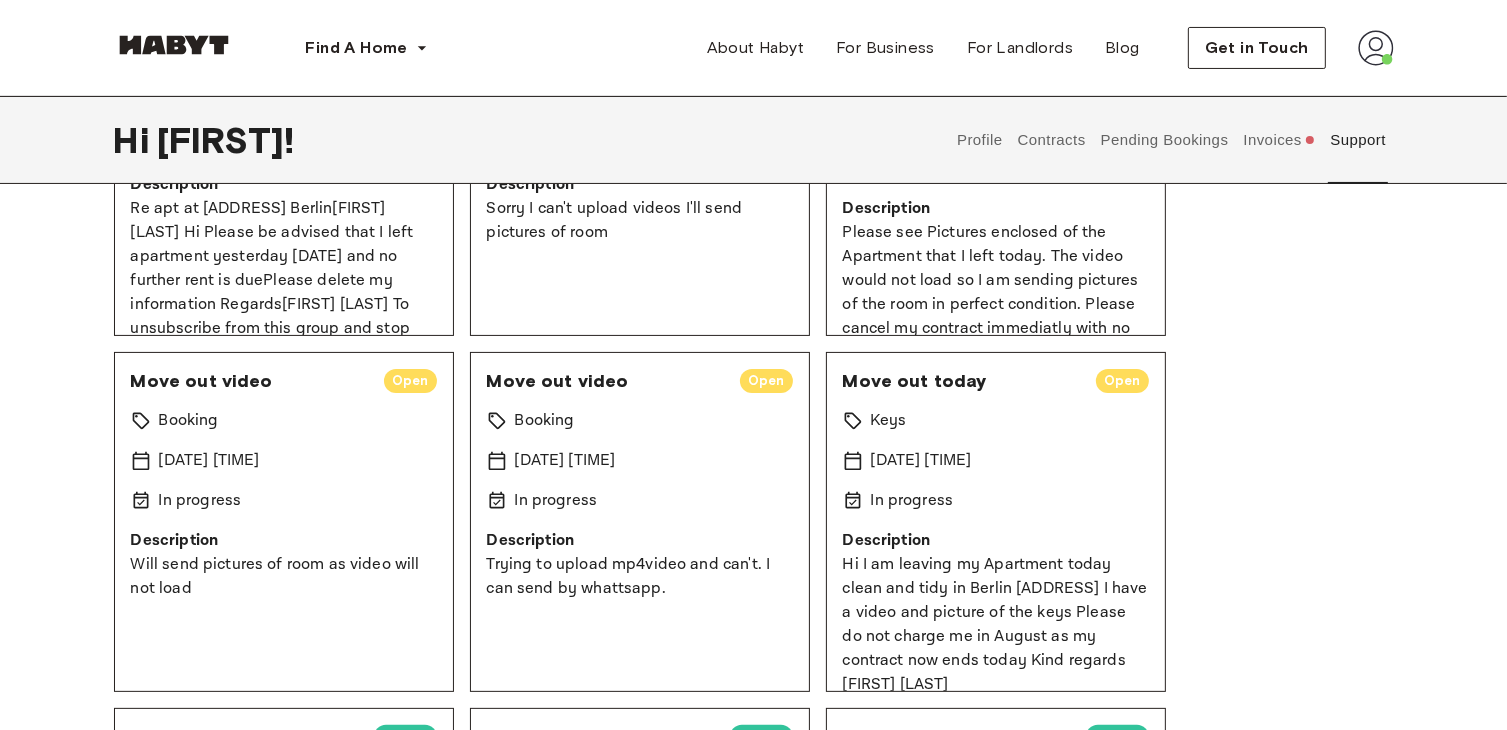 scroll, scrollTop: 349, scrollLeft: 0, axis: vertical 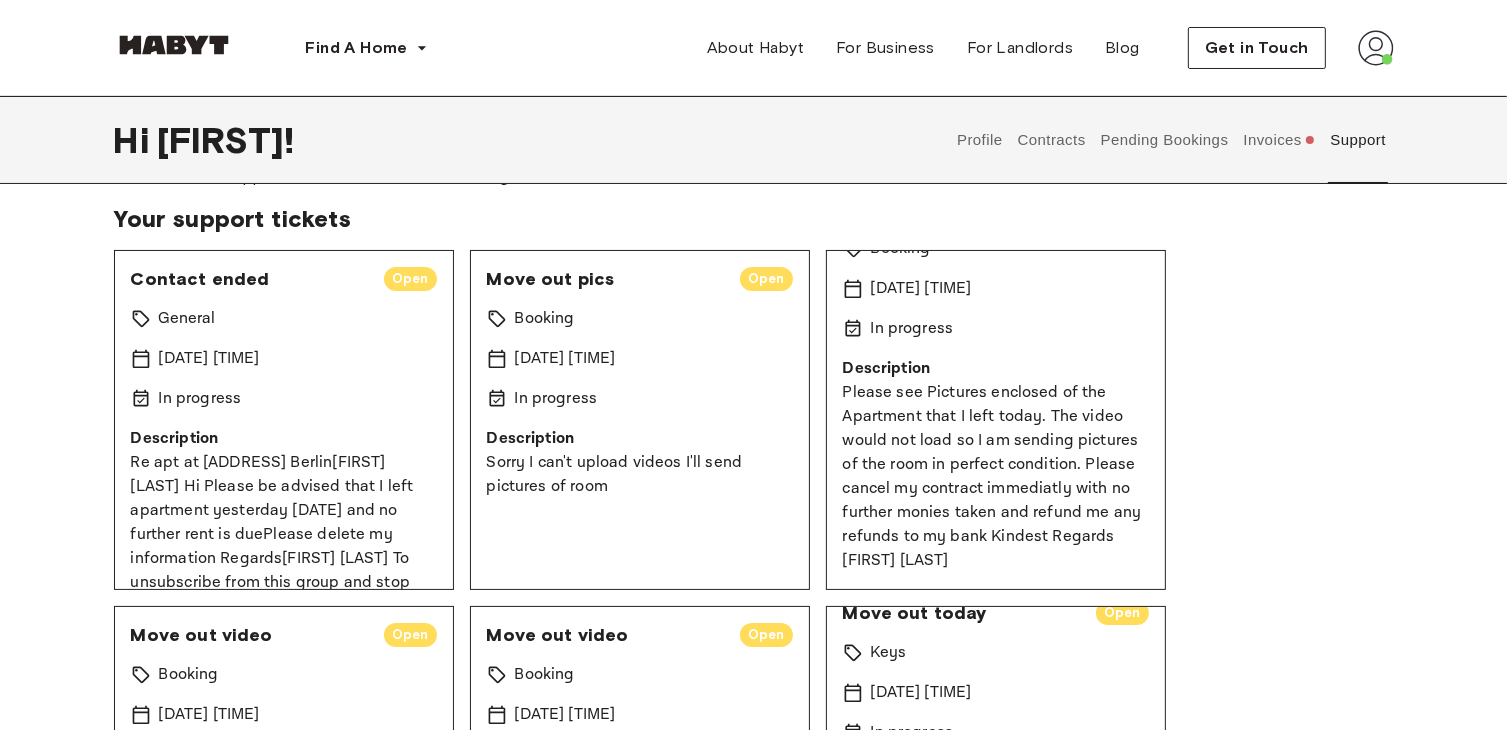 click on "Invoices" at bounding box center [1279, 140] 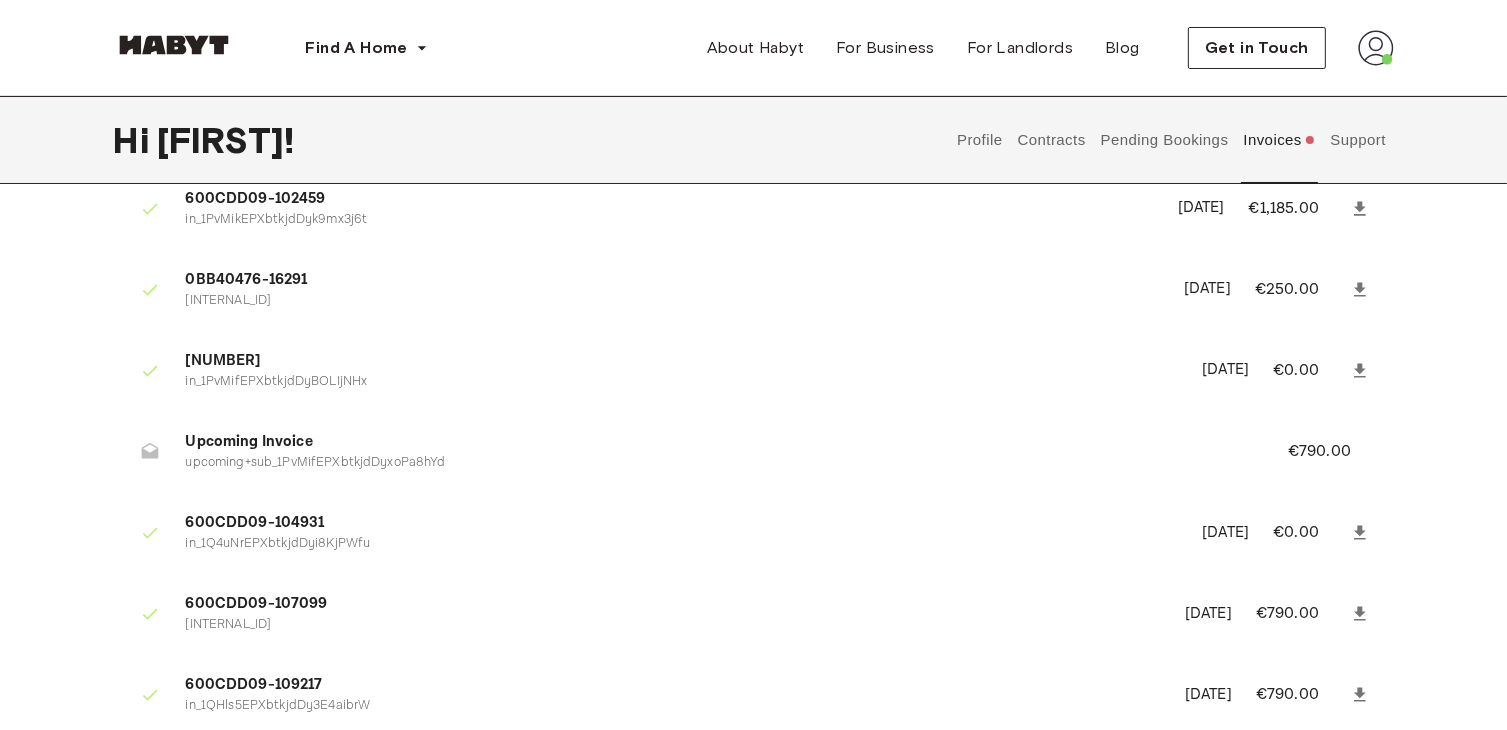 click on "Support" at bounding box center (1358, 140) 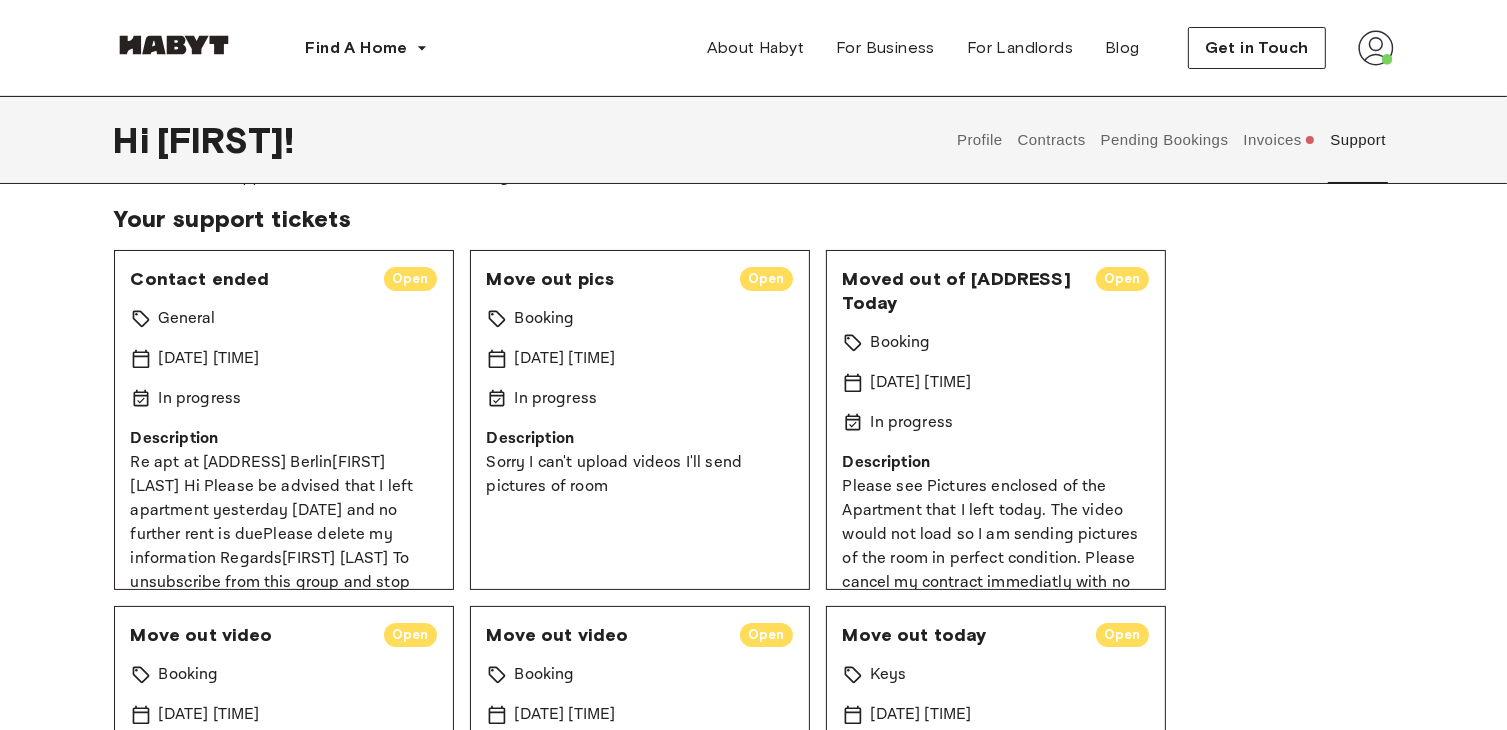 scroll, scrollTop: 249, scrollLeft: 0, axis: vertical 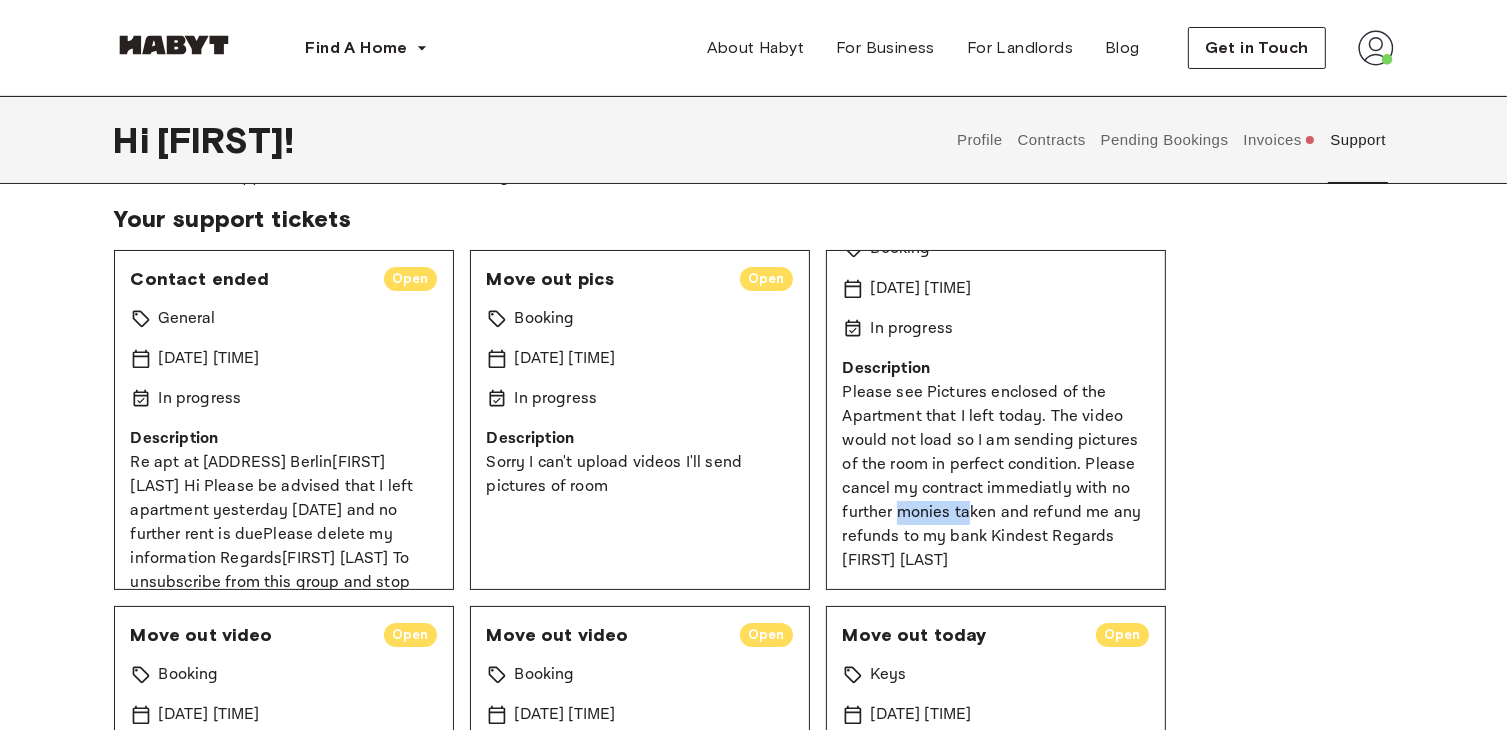 drag, startPoint x: 835, startPoint y: 496, endPoint x: 931, endPoint y: 496, distance: 96 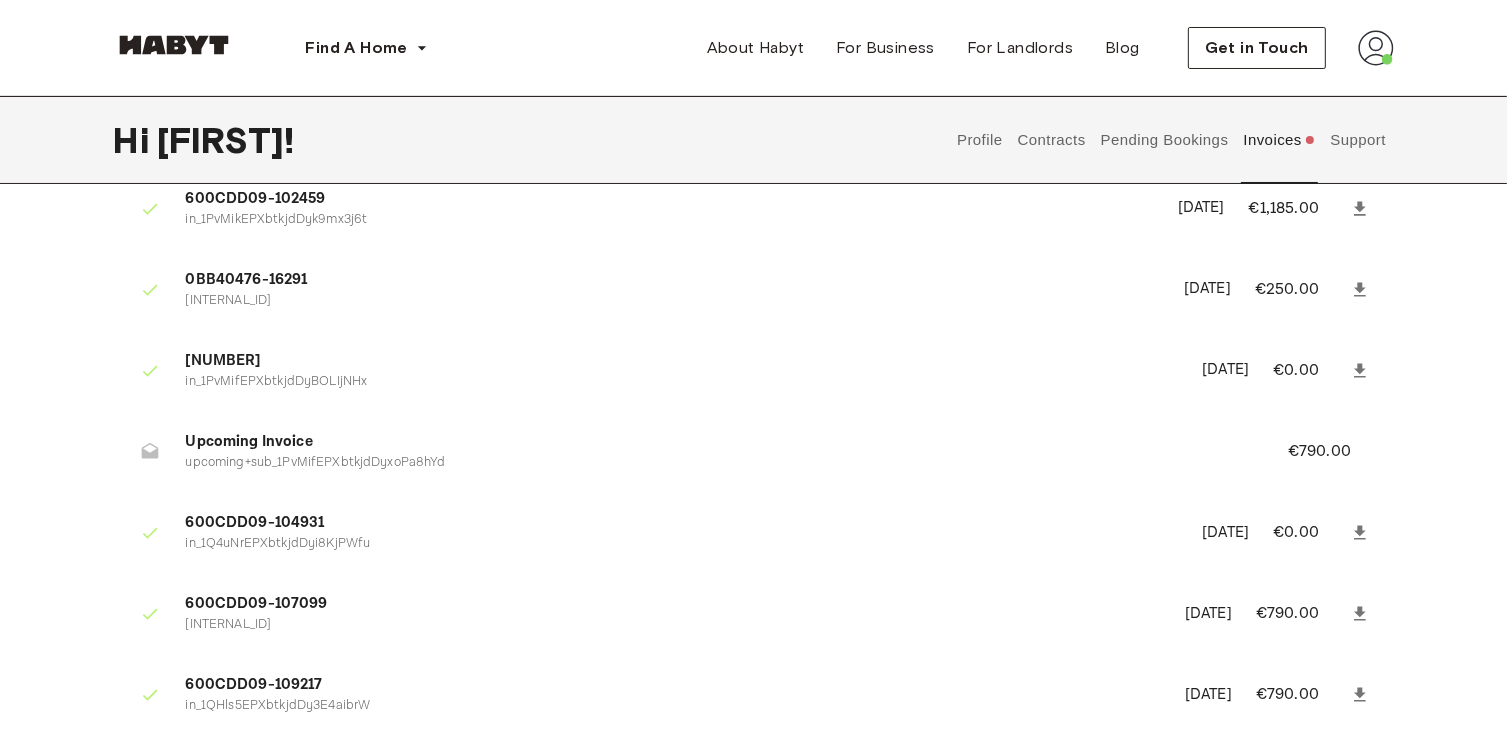 click on "Contracts" at bounding box center (1051, 140) 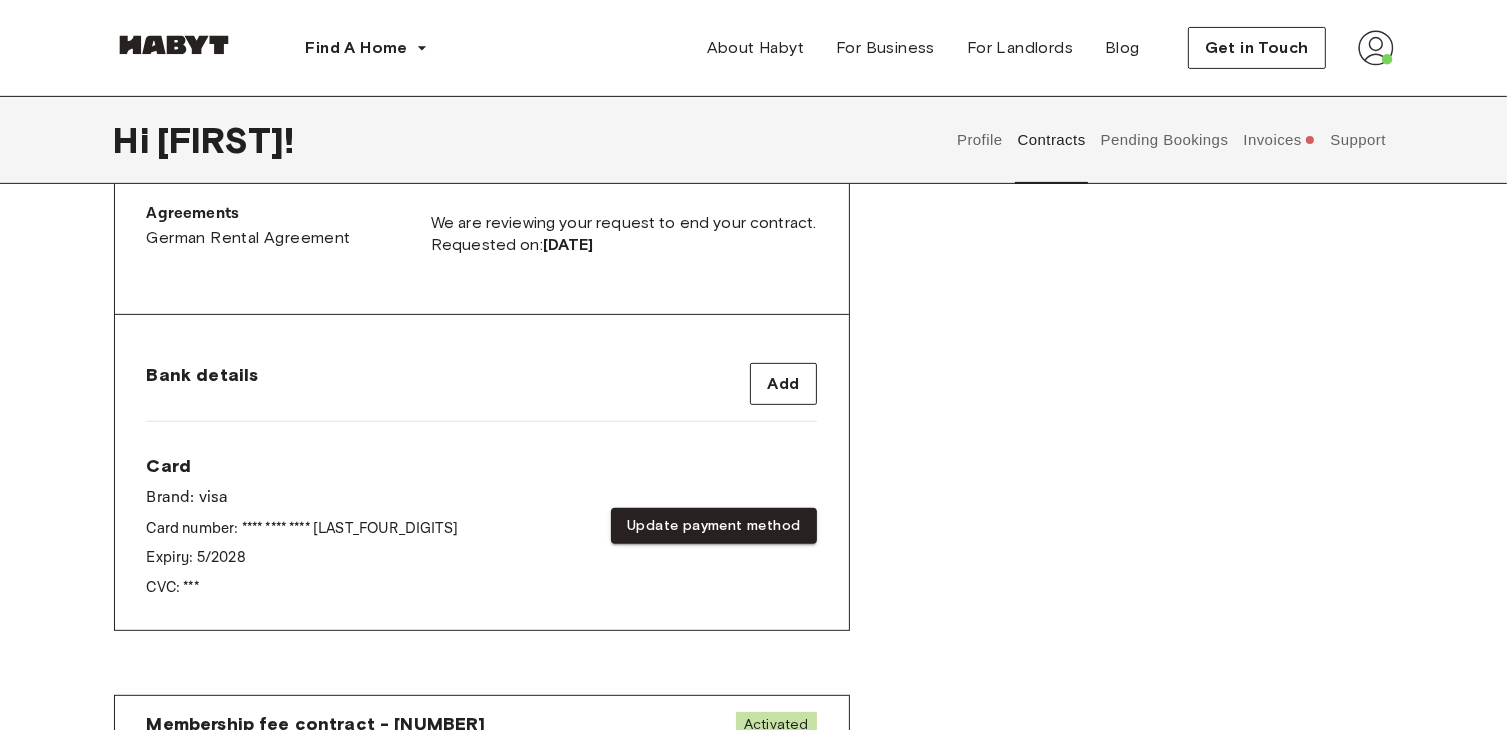 scroll, scrollTop: 655, scrollLeft: 0, axis: vertical 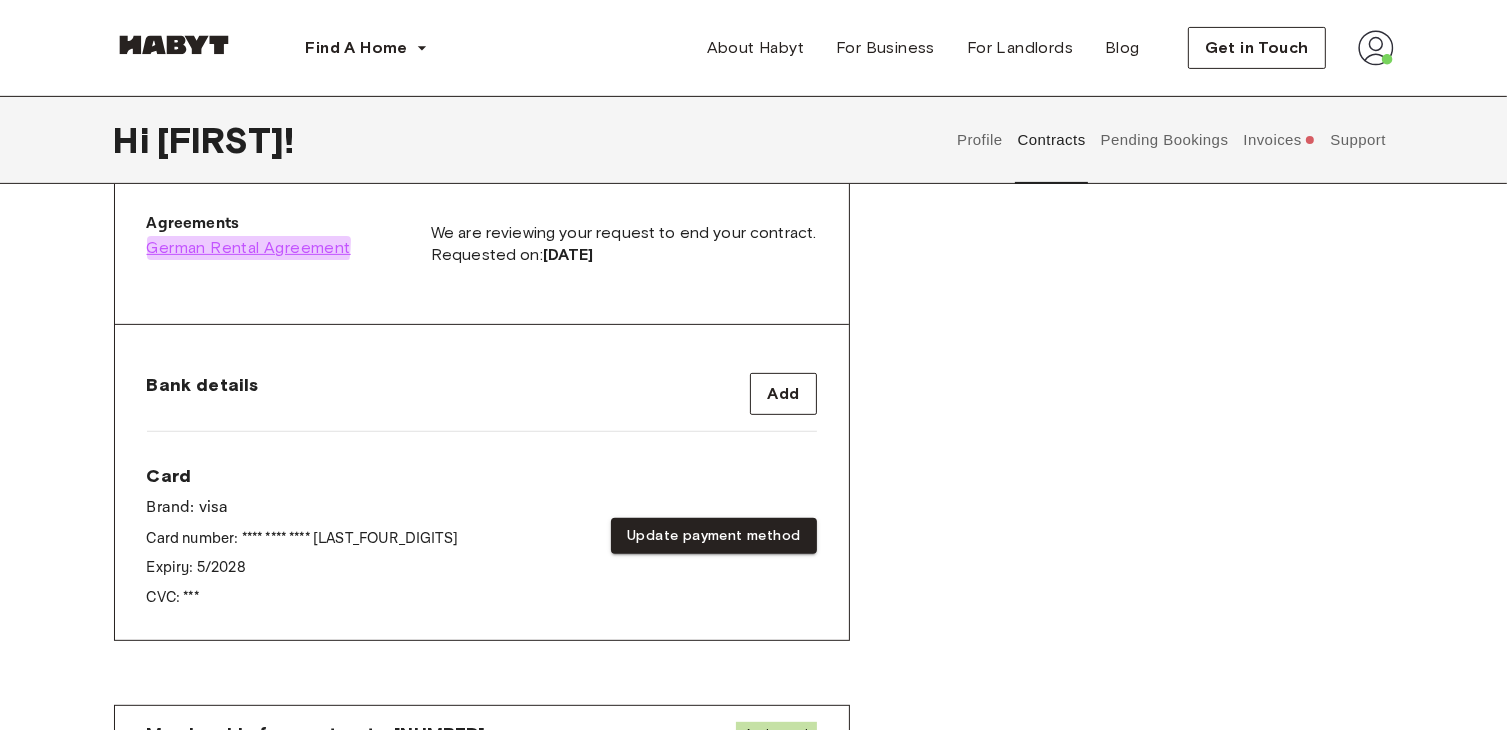click on "German Rental Agreement" at bounding box center [249, 248] 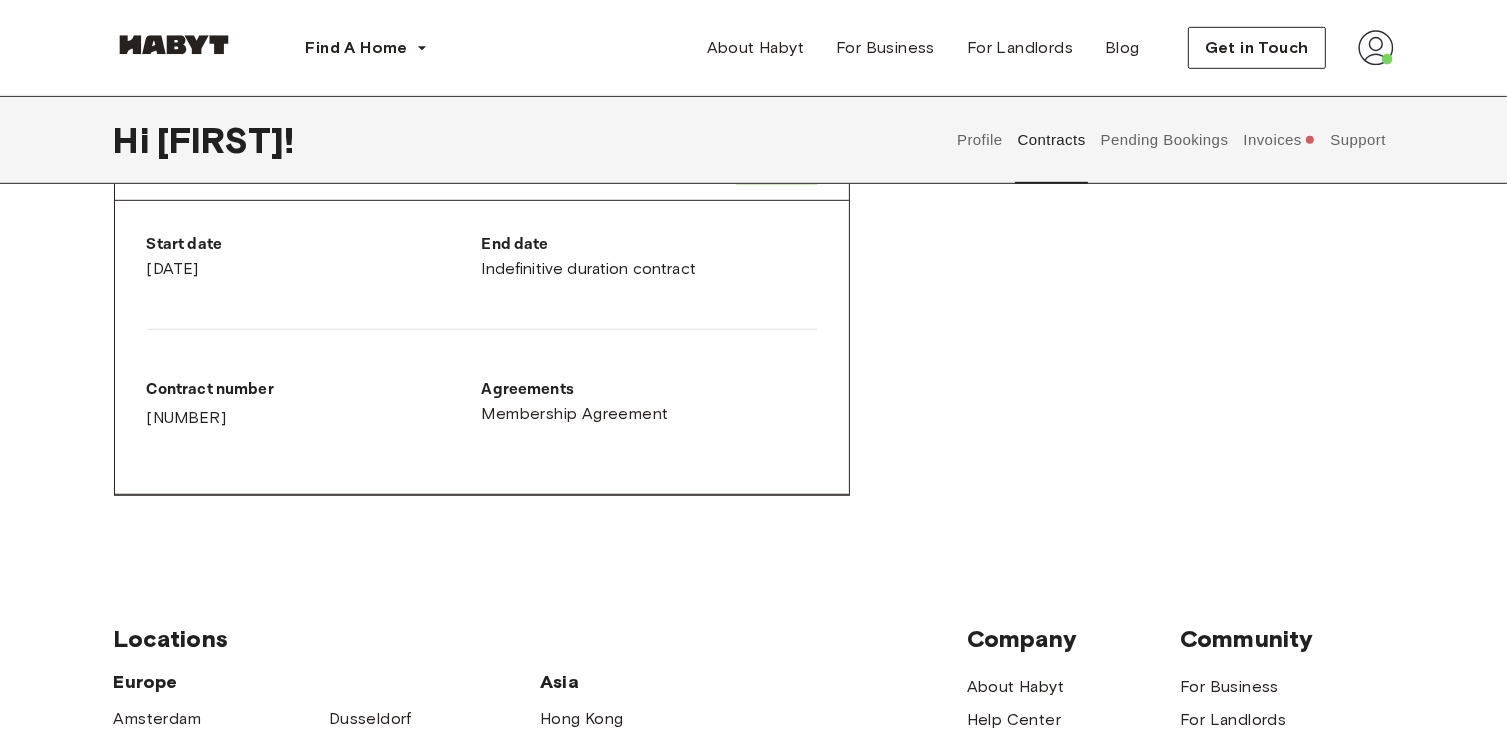 scroll, scrollTop: 1216, scrollLeft: 0, axis: vertical 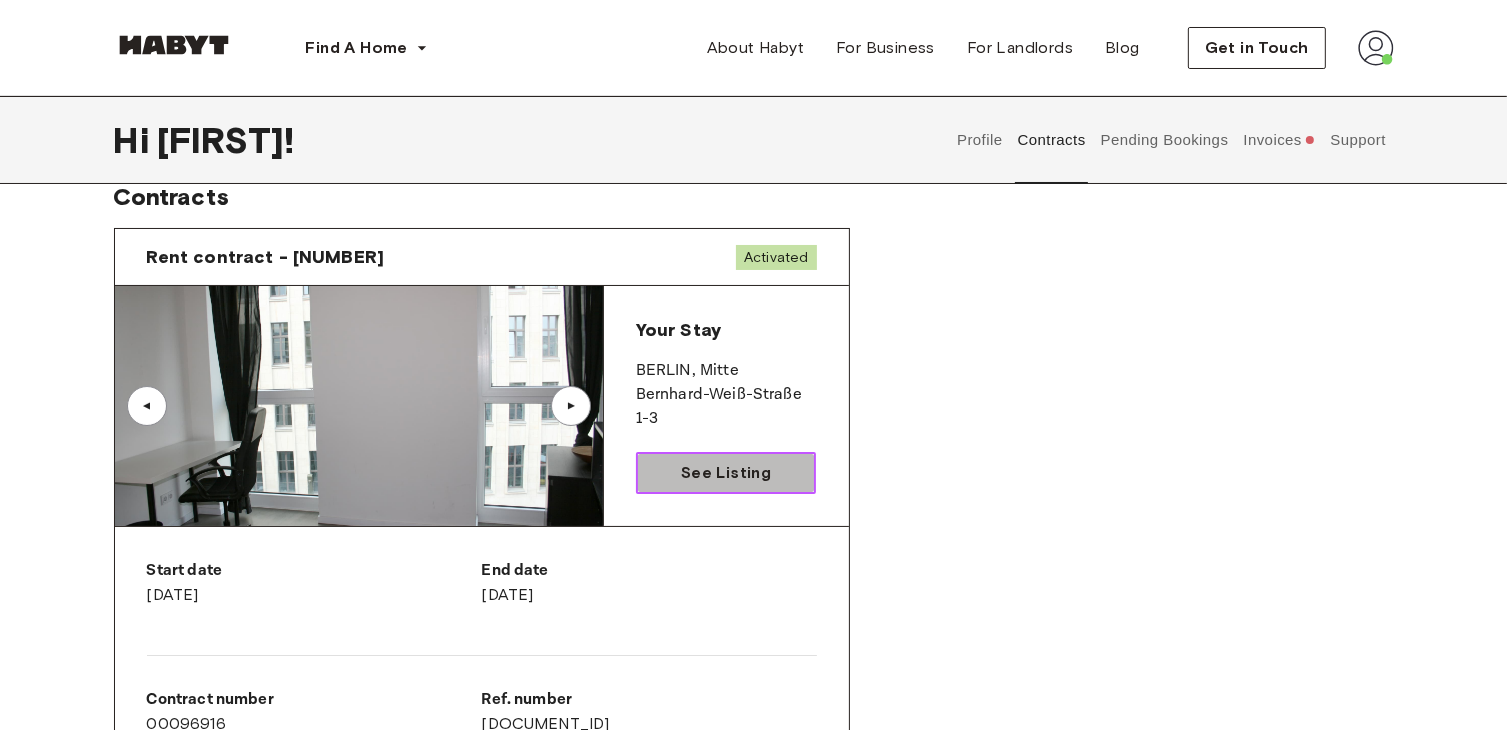 click on "See Listing" at bounding box center [726, 473] 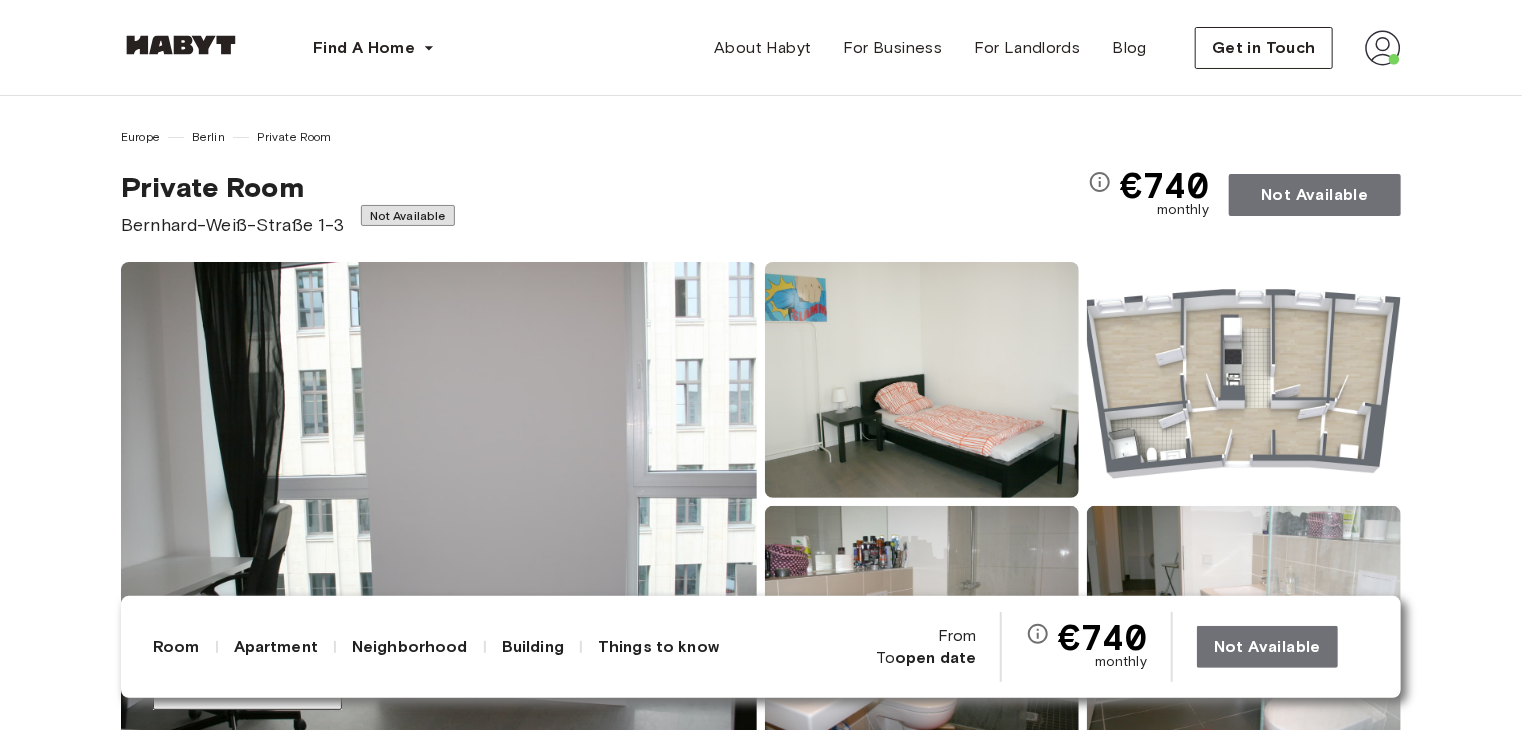 scroll, scrollTop: 0, scrollLeft: 0, axis: both 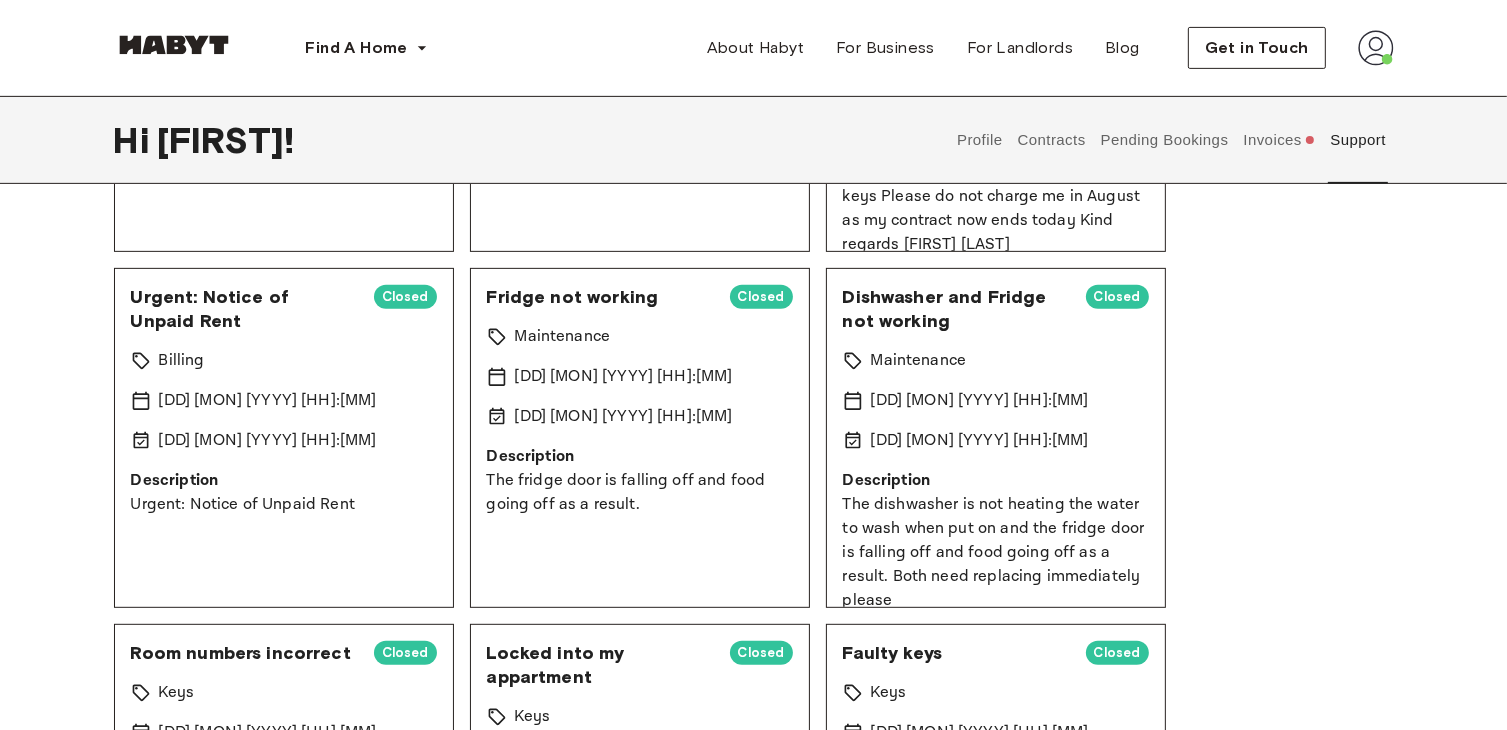 click on "Urgent: Notice of Unpaid Rent" at bounding box center (244, 309) 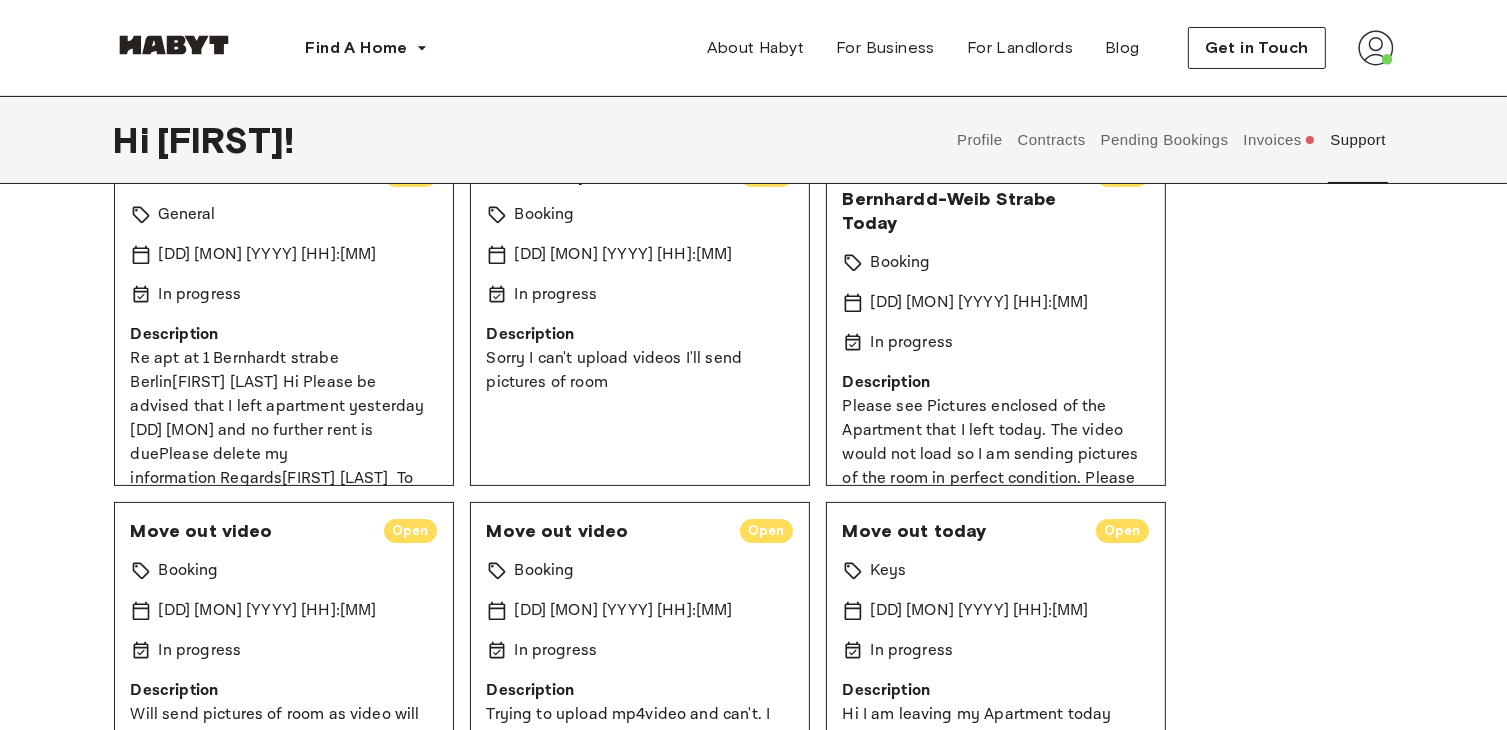 scroll, scrollTop: 200, scrollLeft: 0, axis: vertical 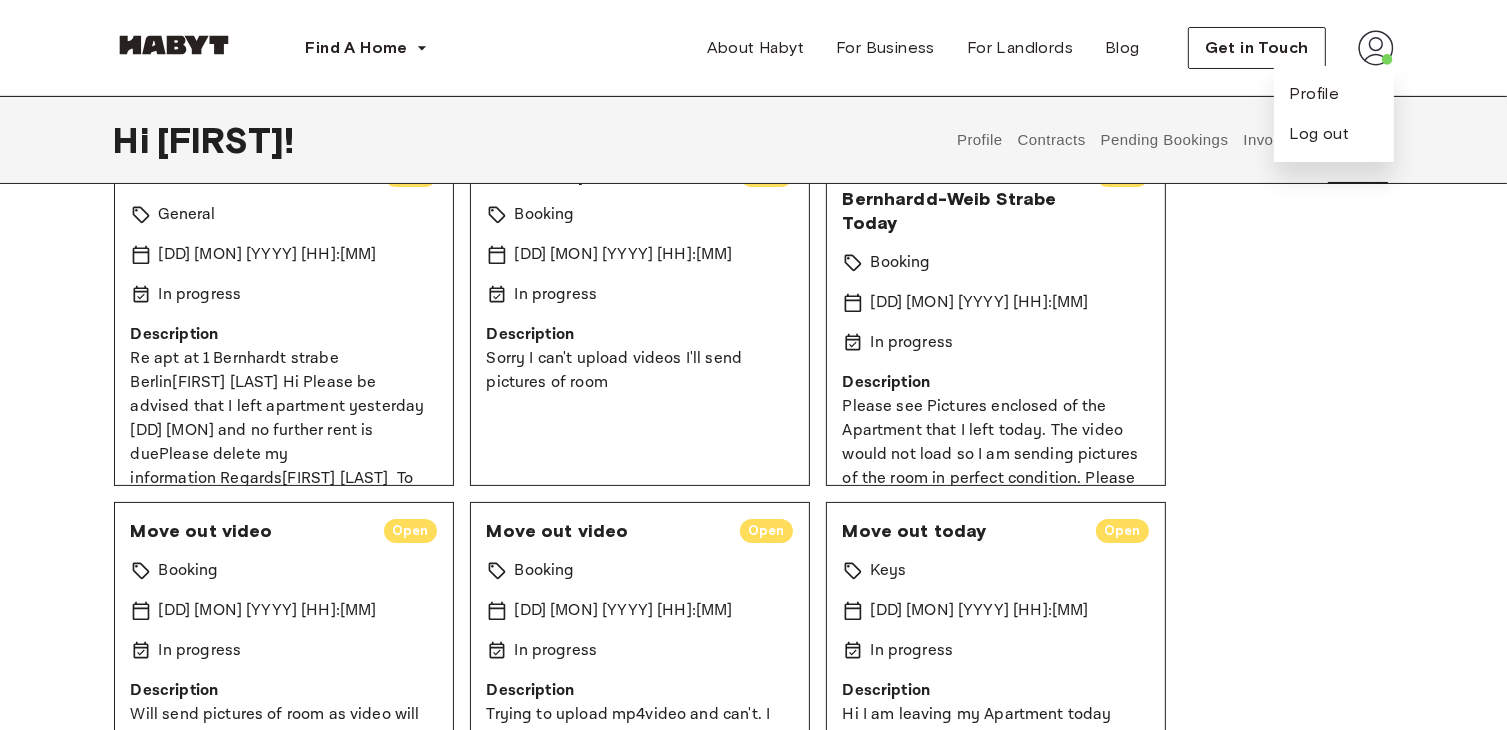 click on "Contact ended Open General [DATE] [TIME]  In progress Description Re apt at [NUMBER] [STREET] Berlin[FIRST] [LAST]
Hi Please be advised that I left apartment yesterday [DATE] and no further rent is duePlease delete my information Regards[FIRST] [LAST]
To unsubscribe from this group and stop receiving emails from it, send an email to support+unsubscribe@habyt.com. Move out pics Open Booking [DATE] [TIME]  In progress Description Sorry I can't upload  videos I'll send pictures of room Moved Out of [NUMBER] [STREET] Today Open Booking [DATE] [TIME]  In progress Description Please see Pictures enclosed of the Apartment that I left today. The video would not load so I am sending pictures of the room in perfect condition. Please cancel my contract immediatly with no further monies taken and refund me any refunds to my bank Kindest Regards [FIRST] [LAST] Move out video Open Booking [DATE] [TIME]  In progress Description Will send pictures of room as video will not load Move out video Open" at bounding box center (754, 1740) 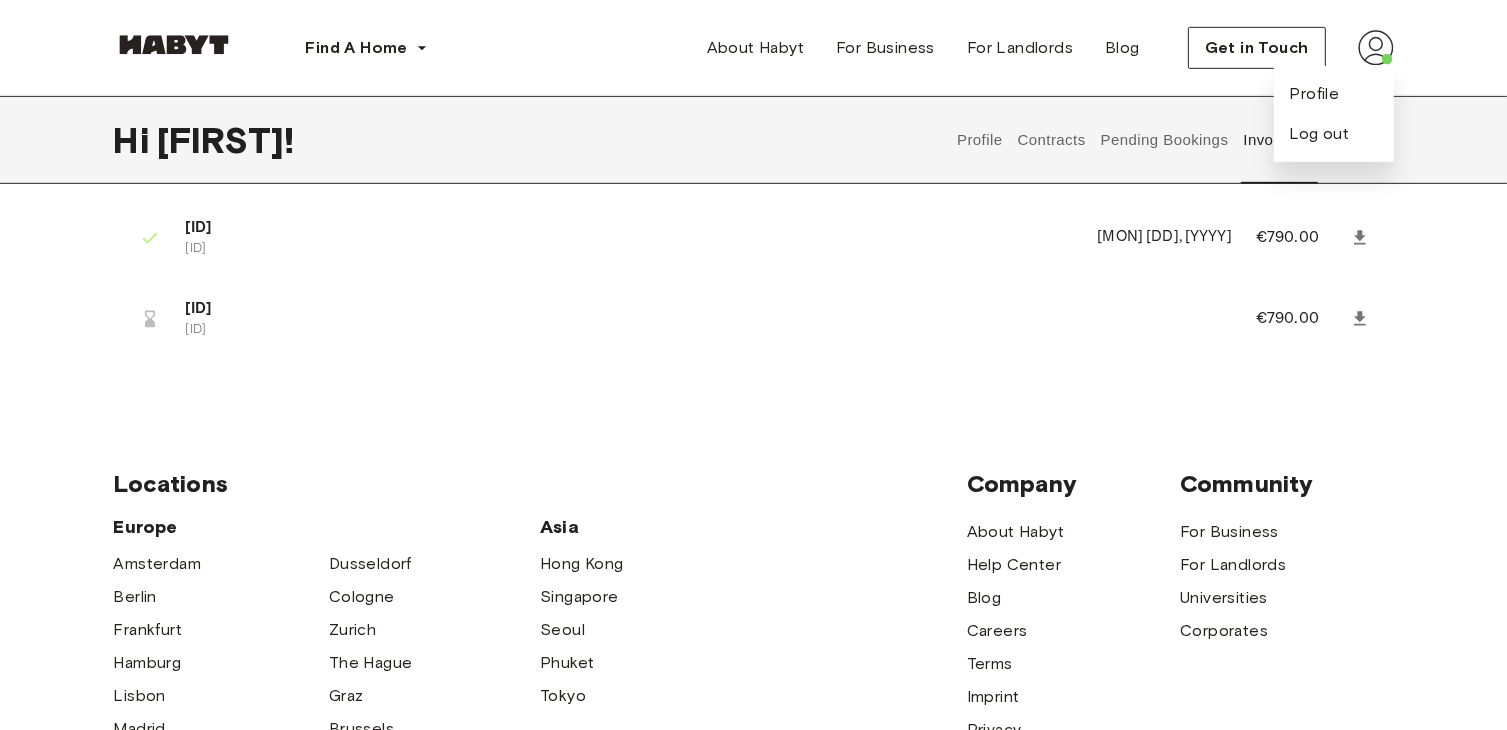 scroll, scrollTop: 1203, scrollLeft: 0, axis: vertical 